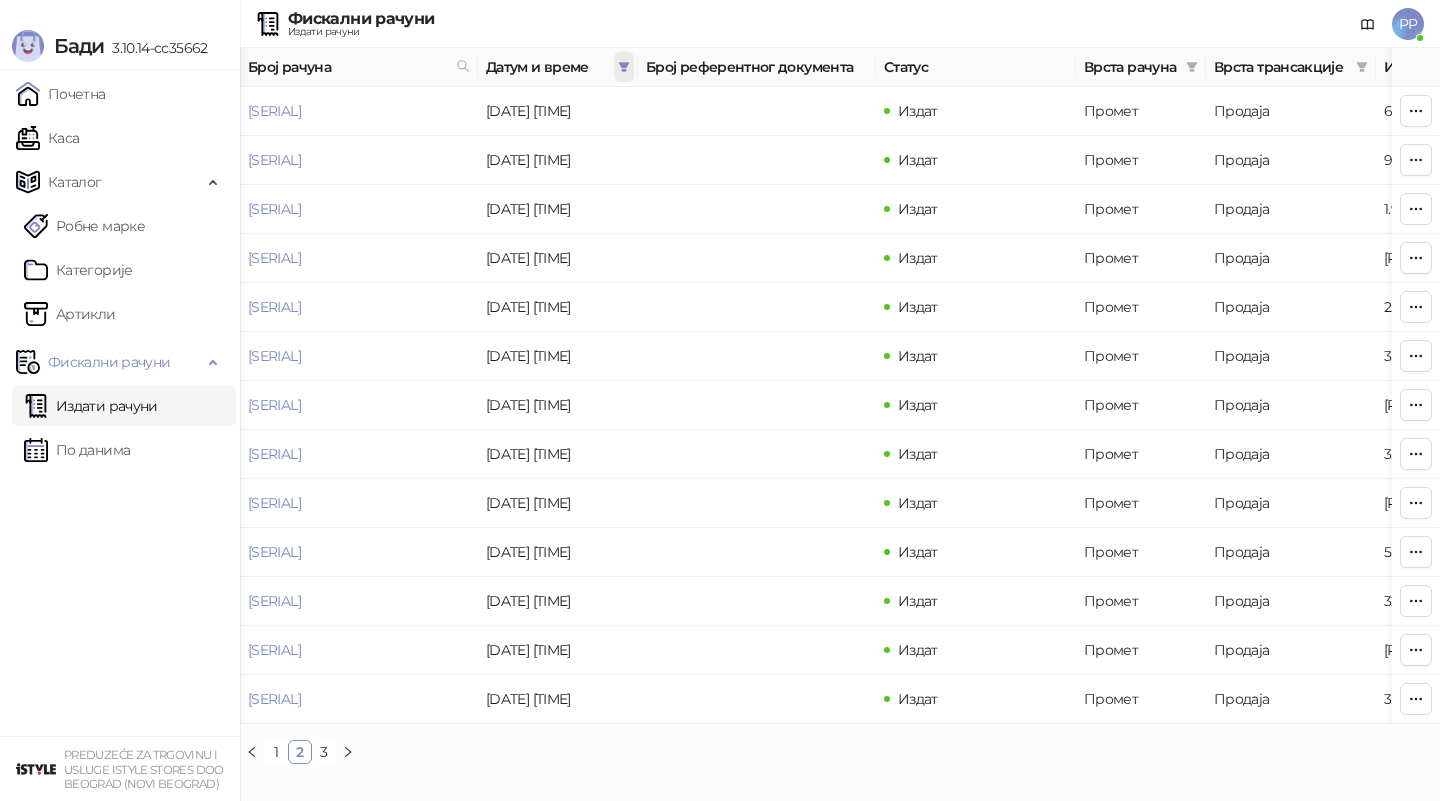 scroll, scrollTop: 0, scrollLeft: 0, axis: both 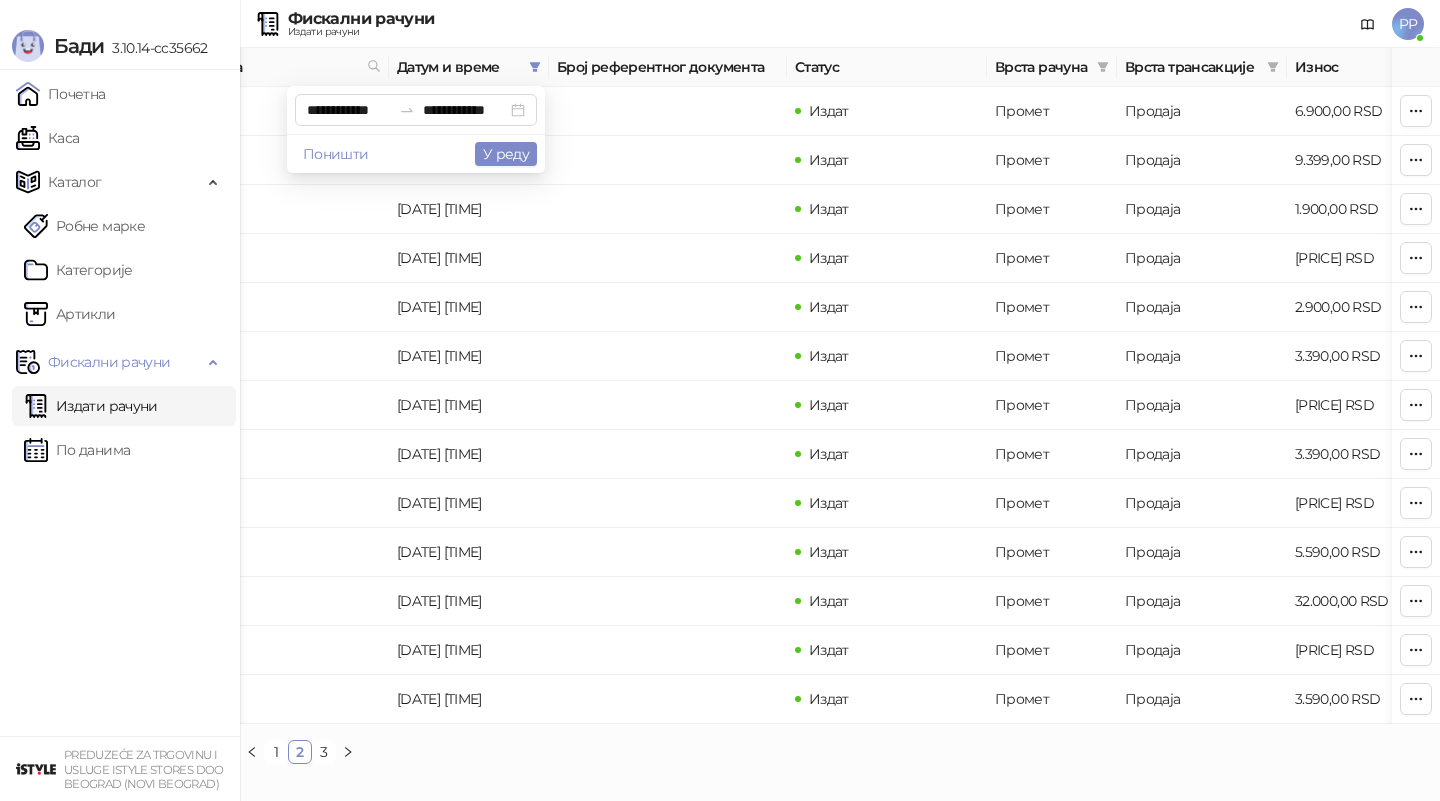 click on "Број рачуна" at bounding box center [270, 67] 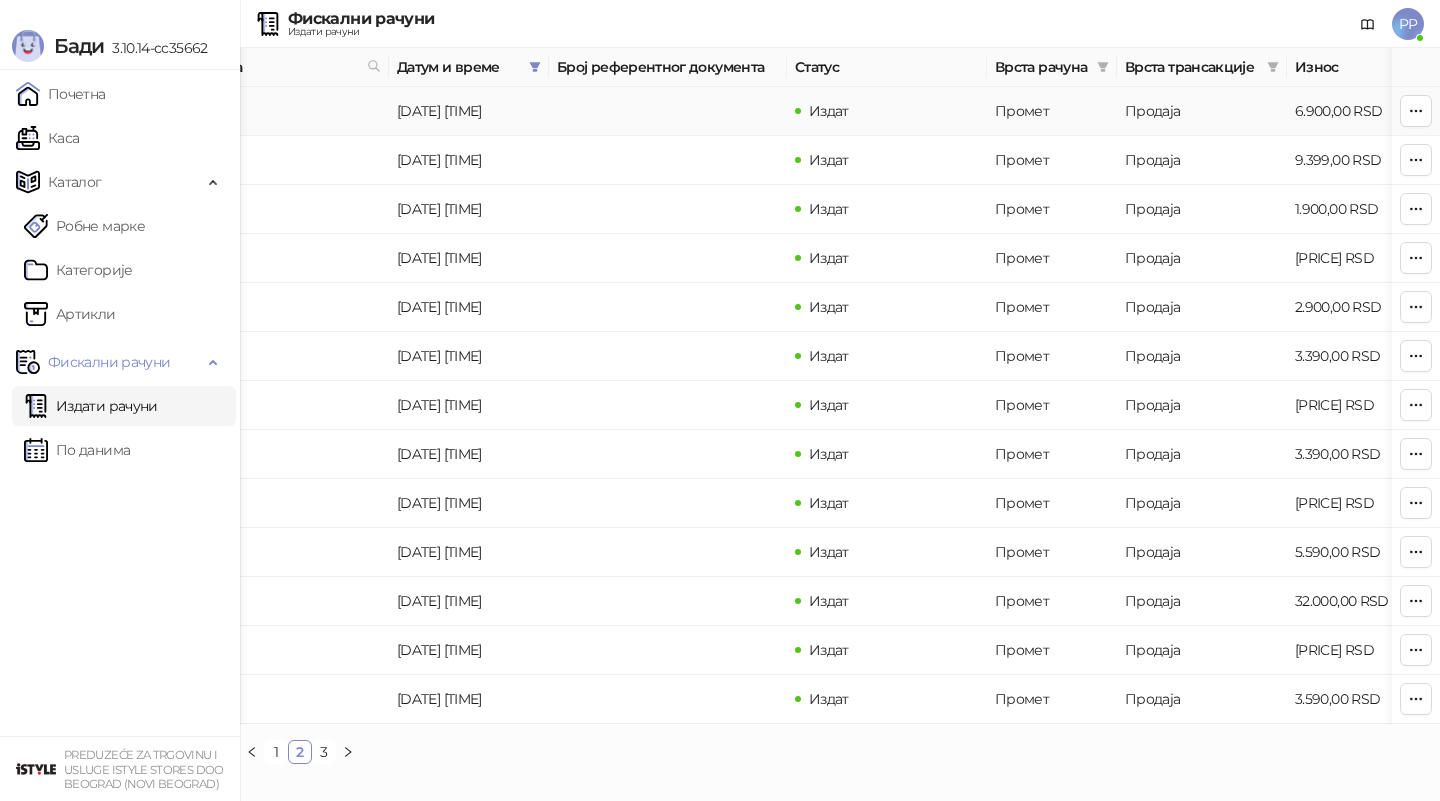 click on "[SERIAL]" at bounding box center (270, 111) 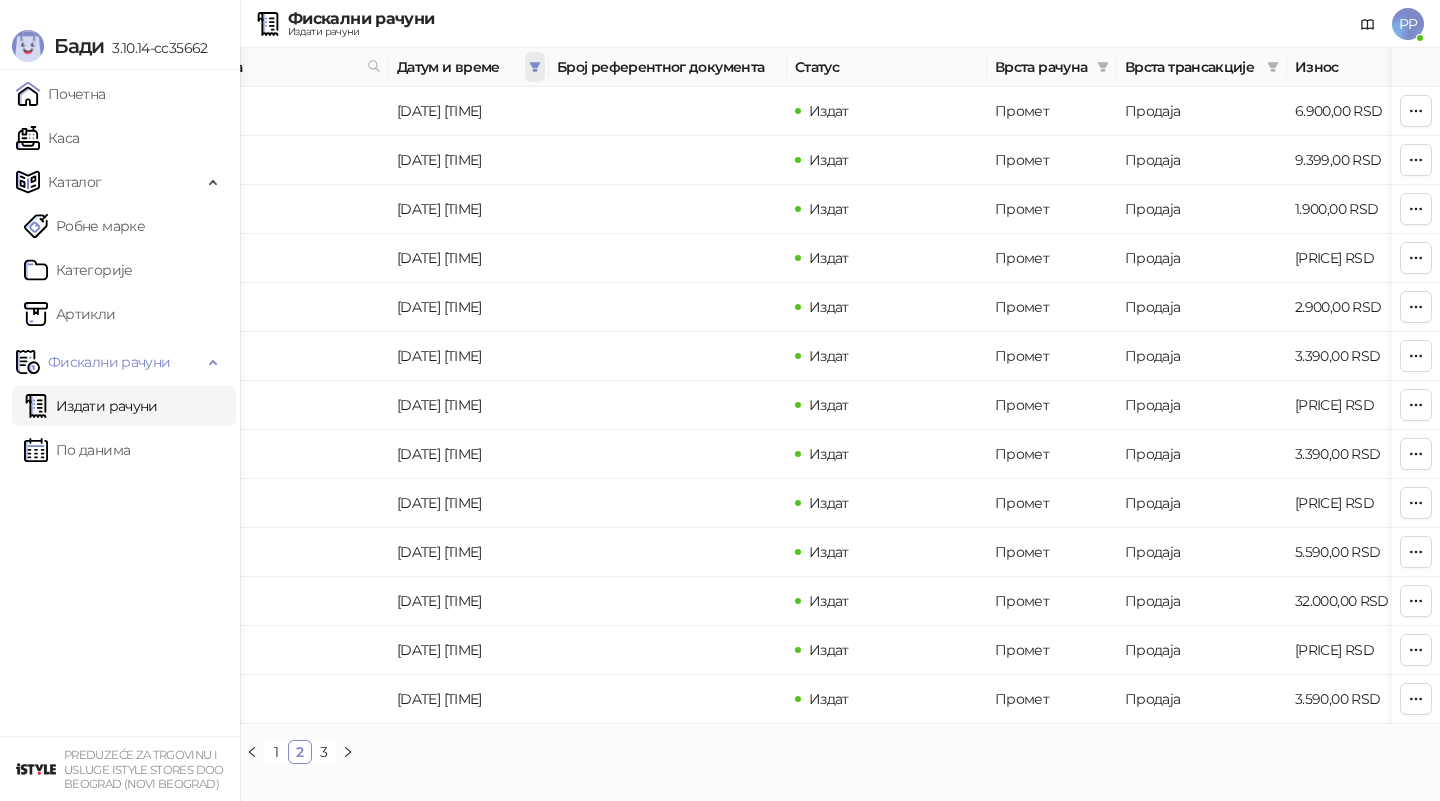 click at bounding box center [535, 67] 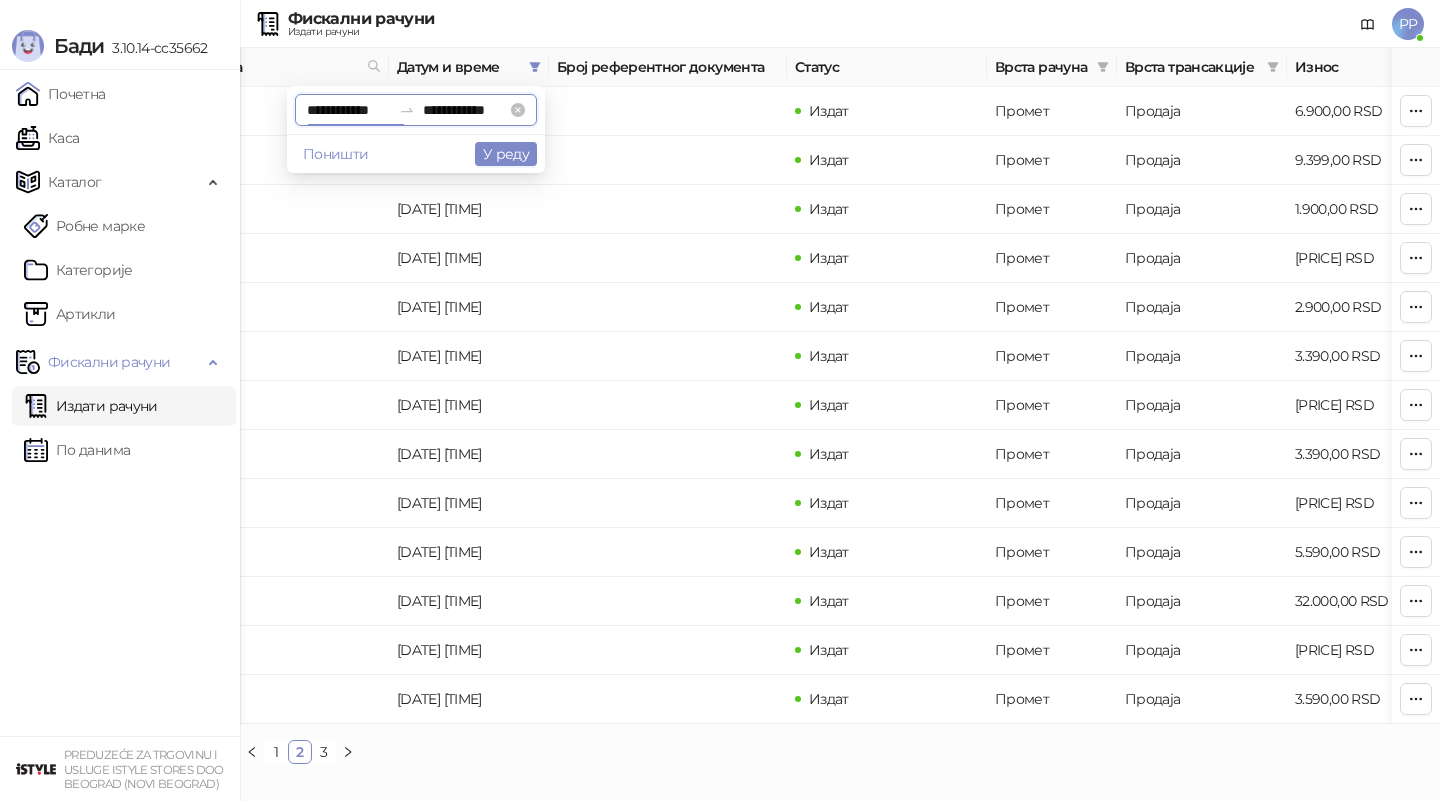 click on "**********" at bounding box center (349, 110) 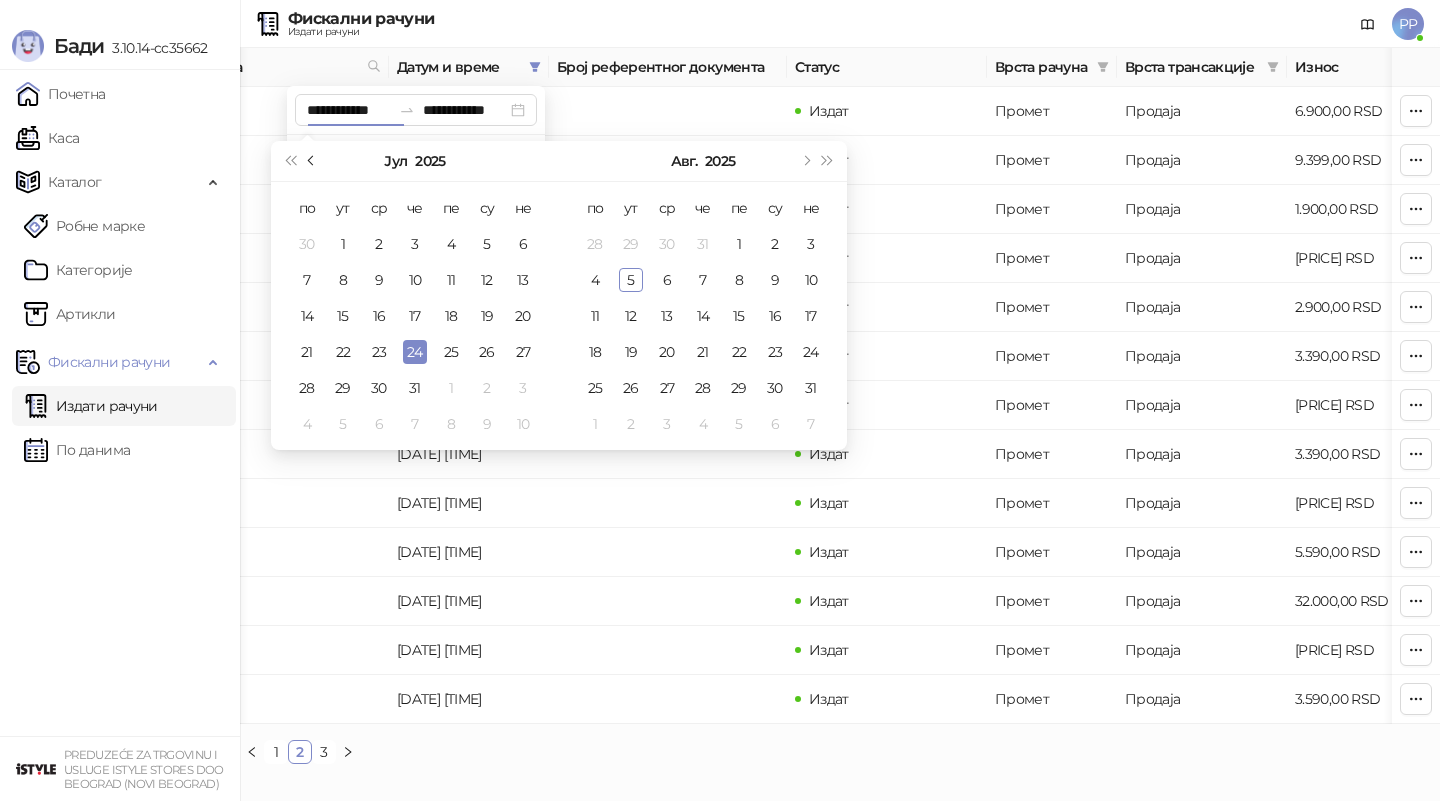 click at bounding box center [312, 161] 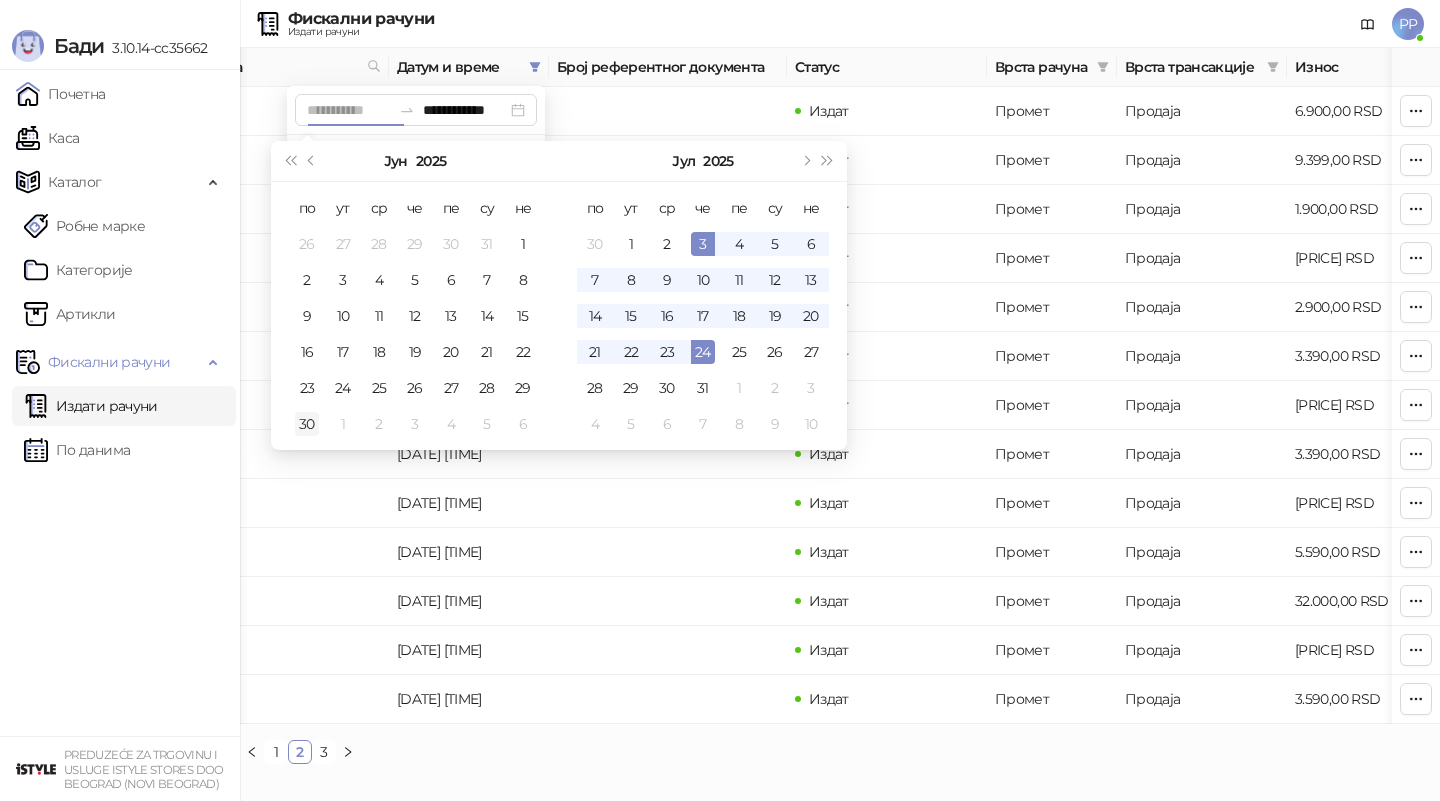 type on "**********" 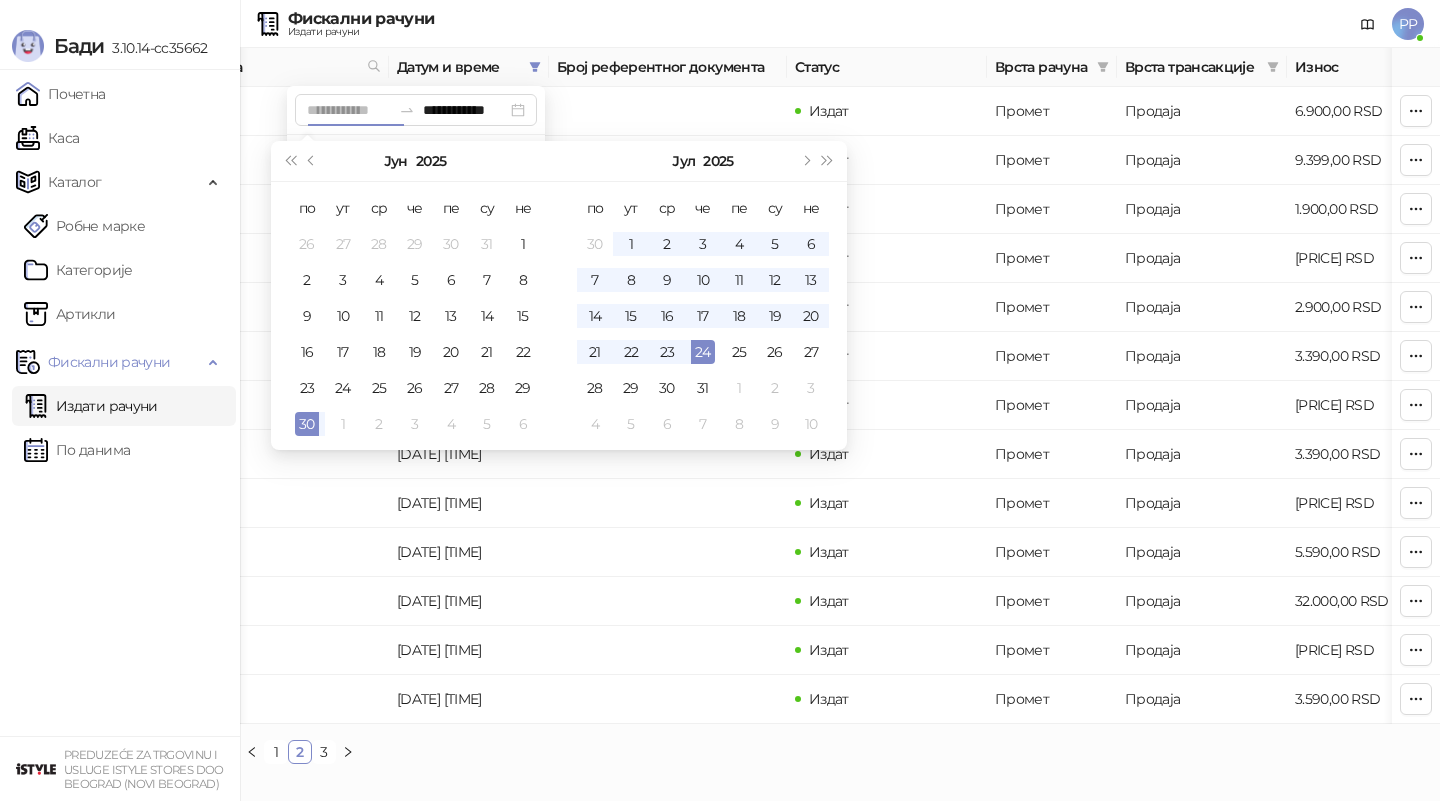 click on "30" at bounding box center (307, 424) 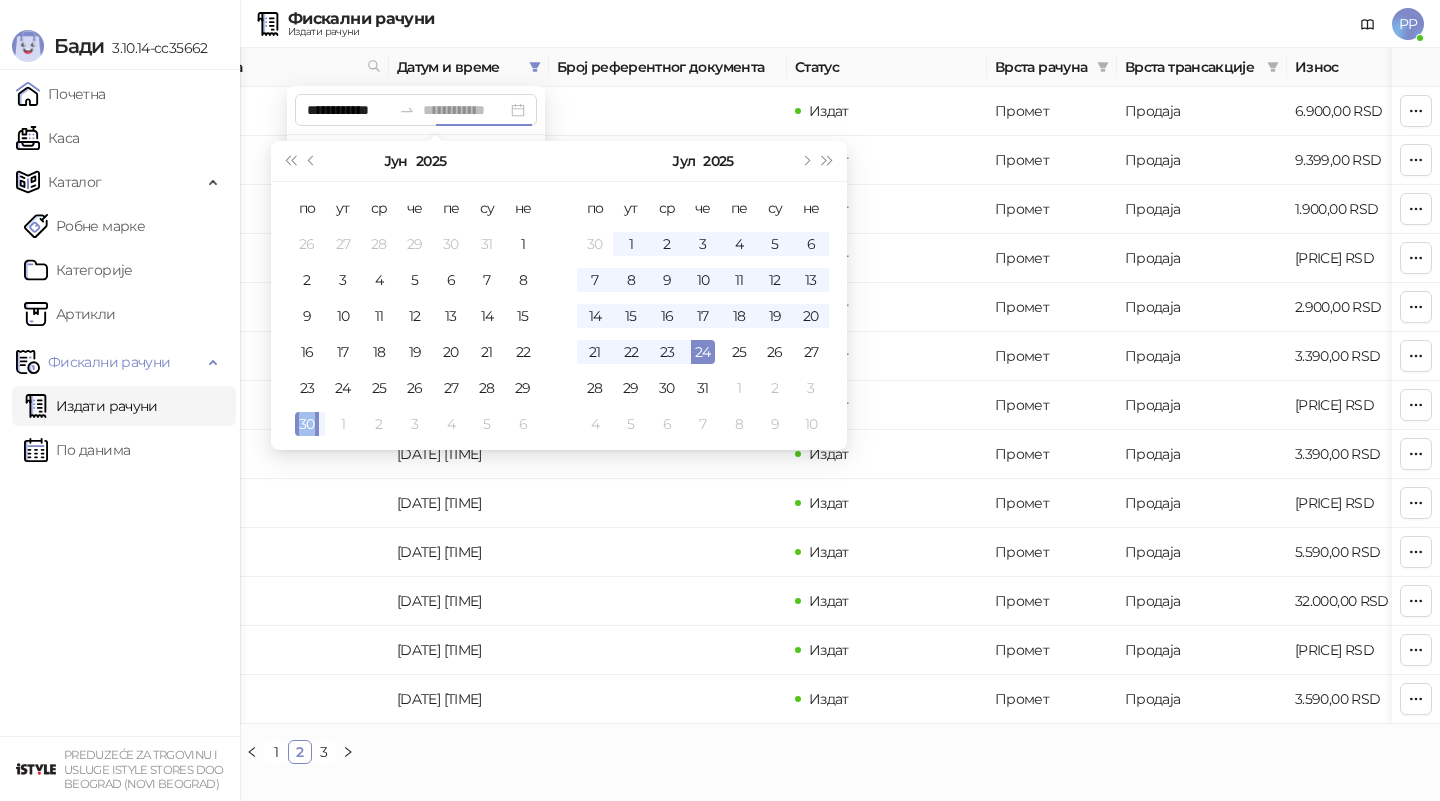 click on "30" at bounding box center (307, 424) 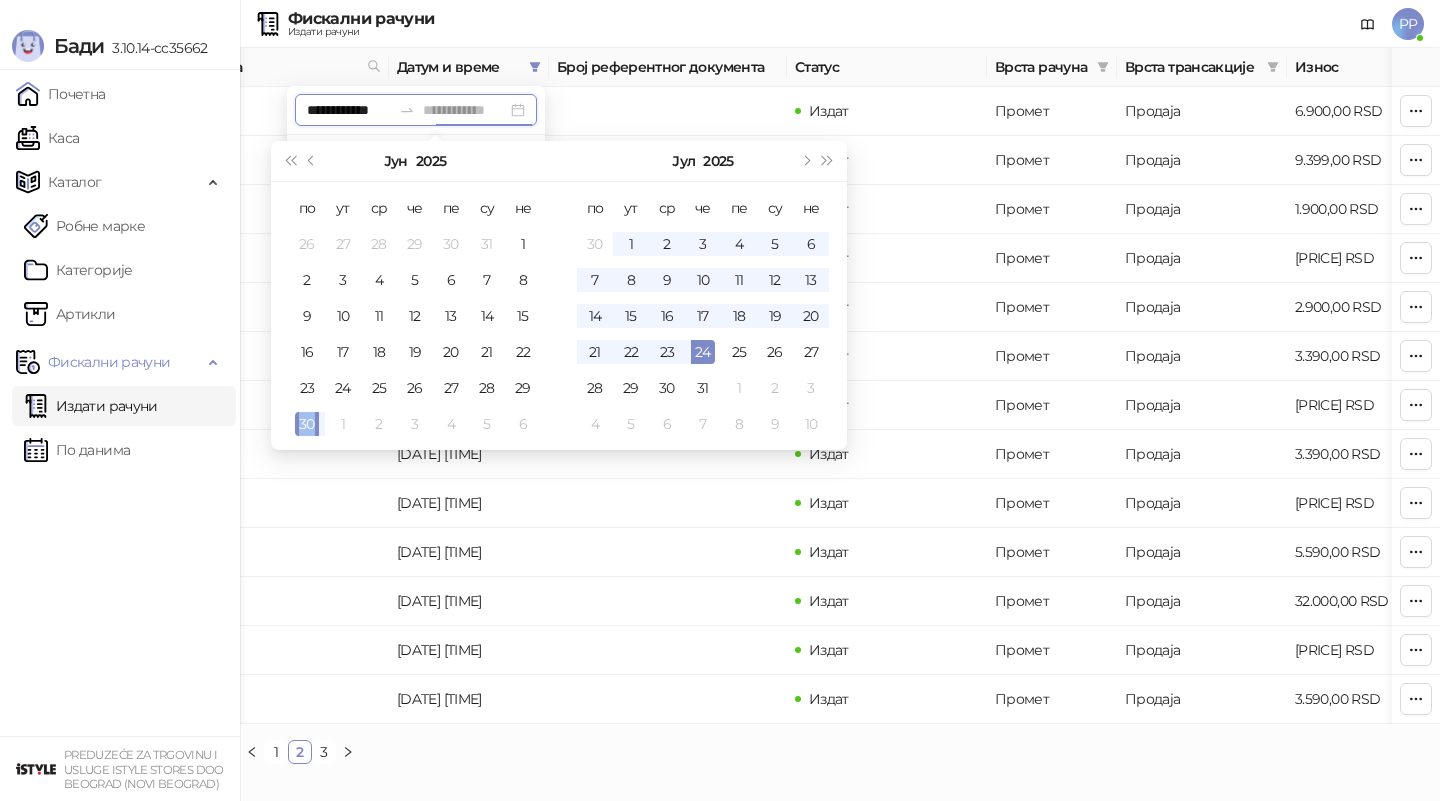 type on "**********" 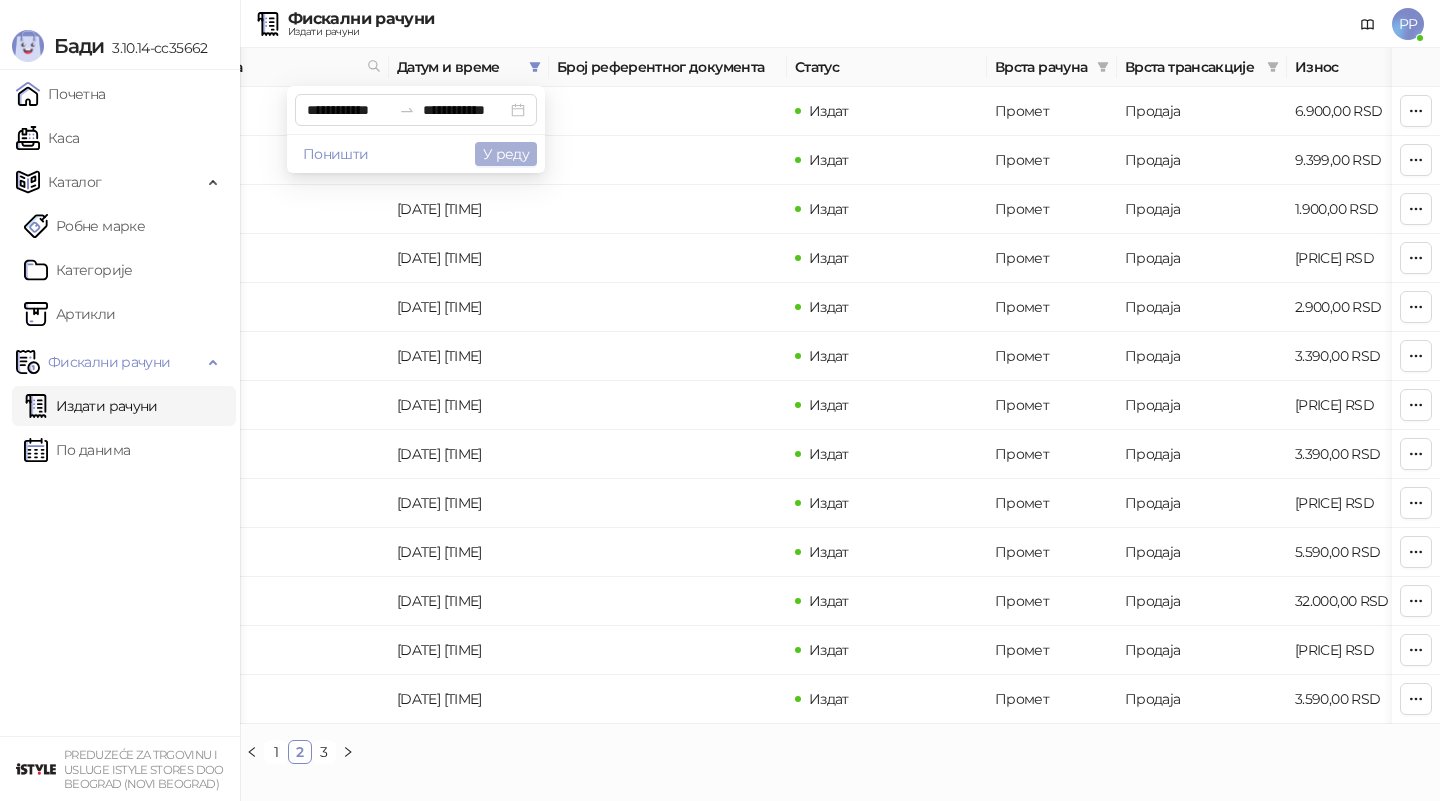 click on "У реду" at bounding box center [506, 154] 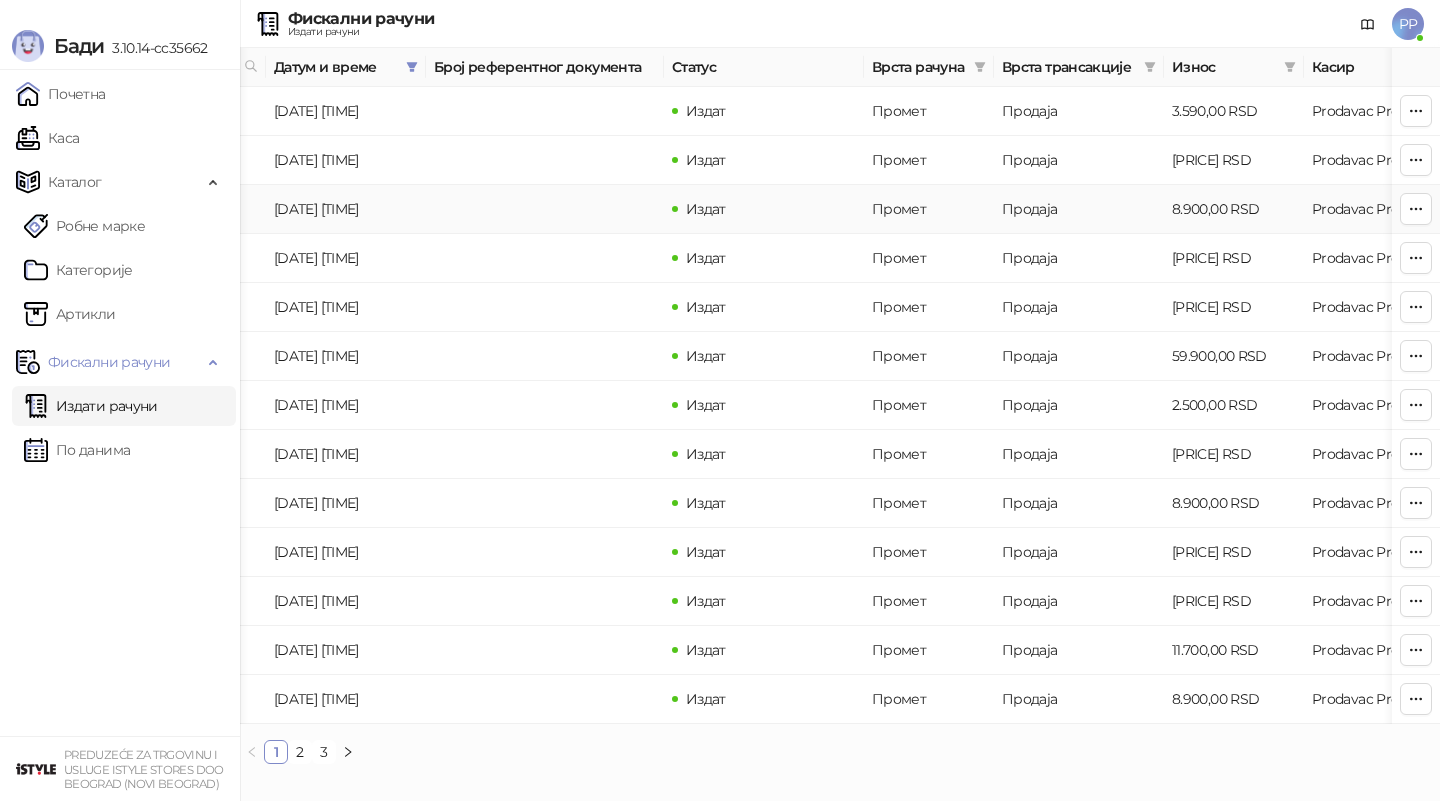 scroll, scrollTop: 0, scrollLeft: 0, axis: both 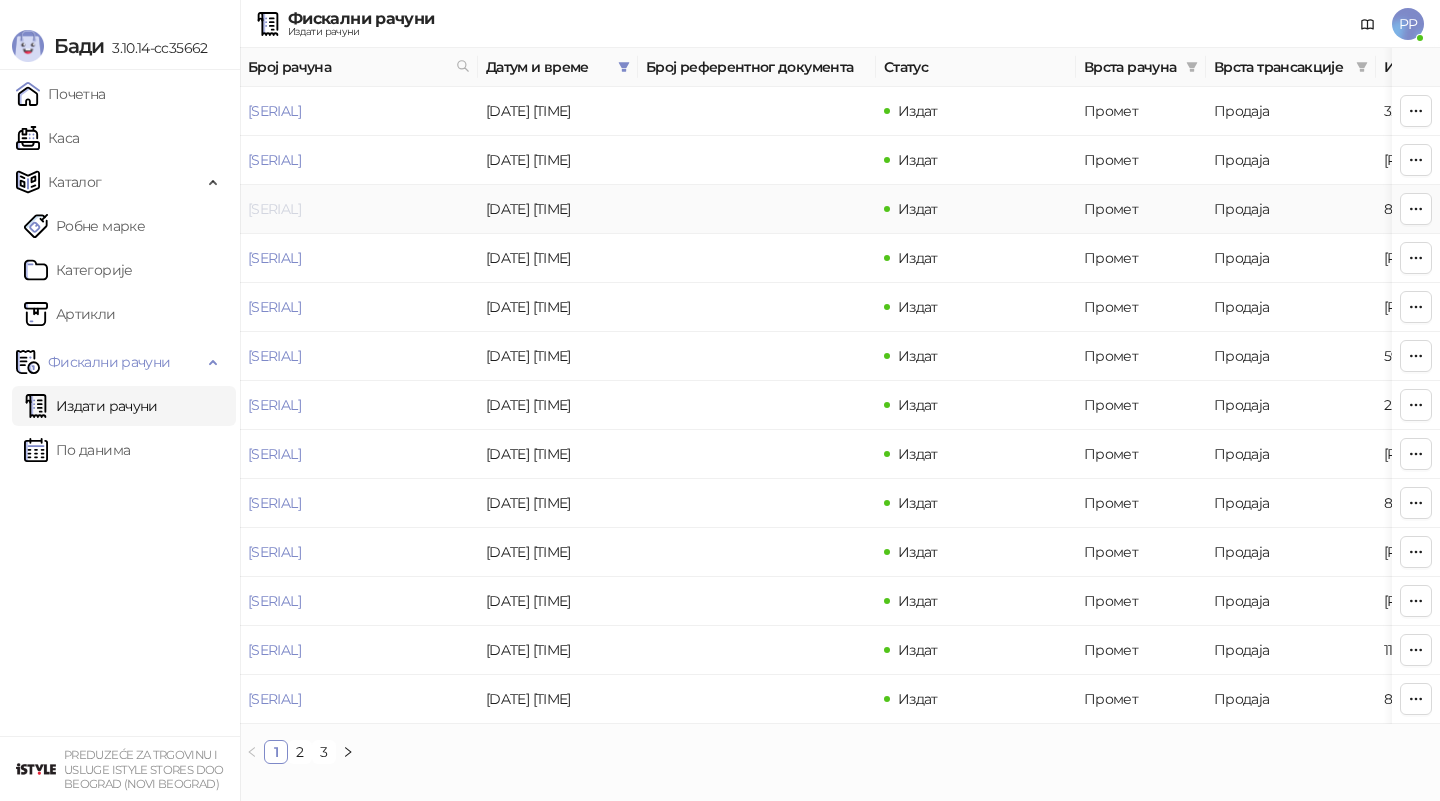 click on "[SERIAL]" at bounding box center (274, 209) 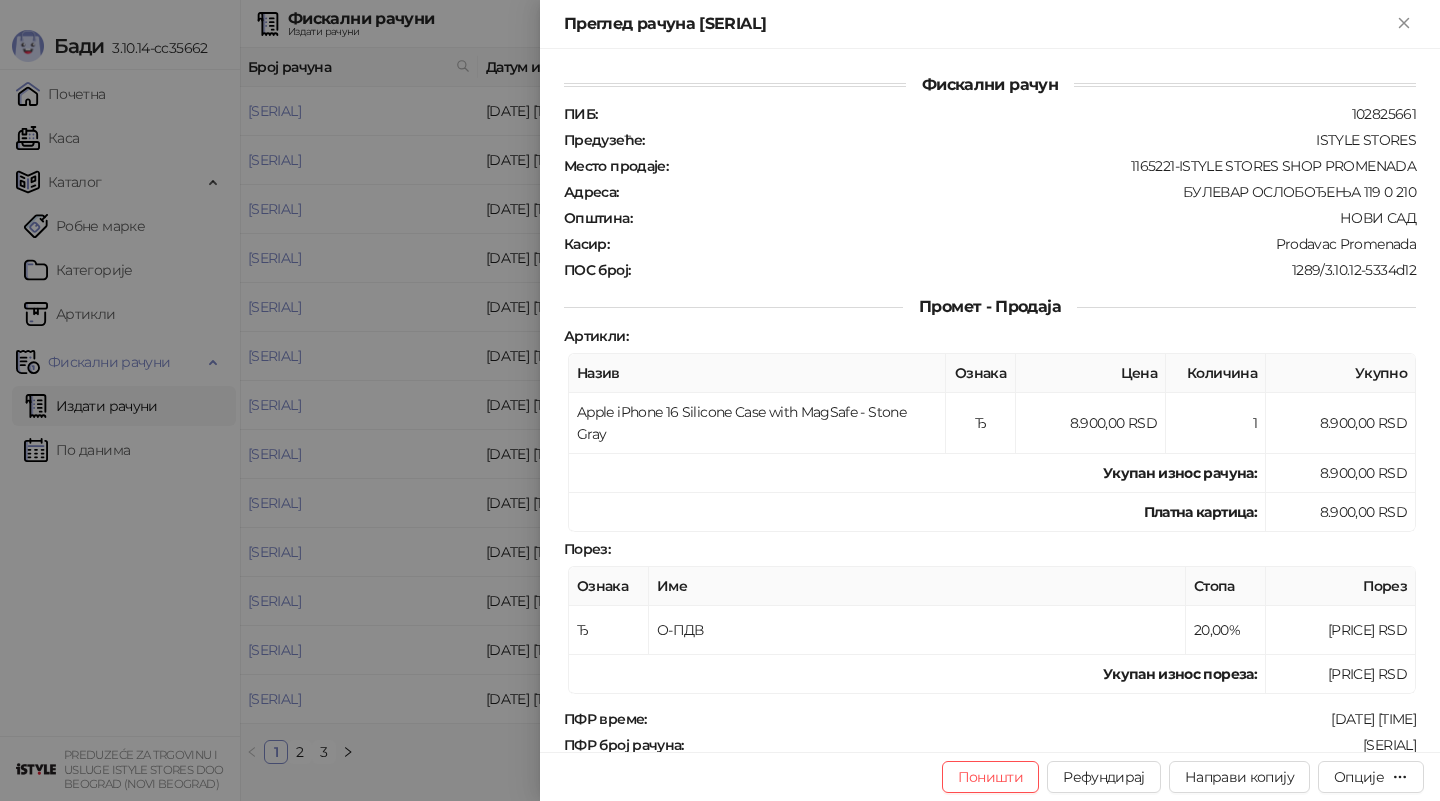 click at bounding box center [720, 400] 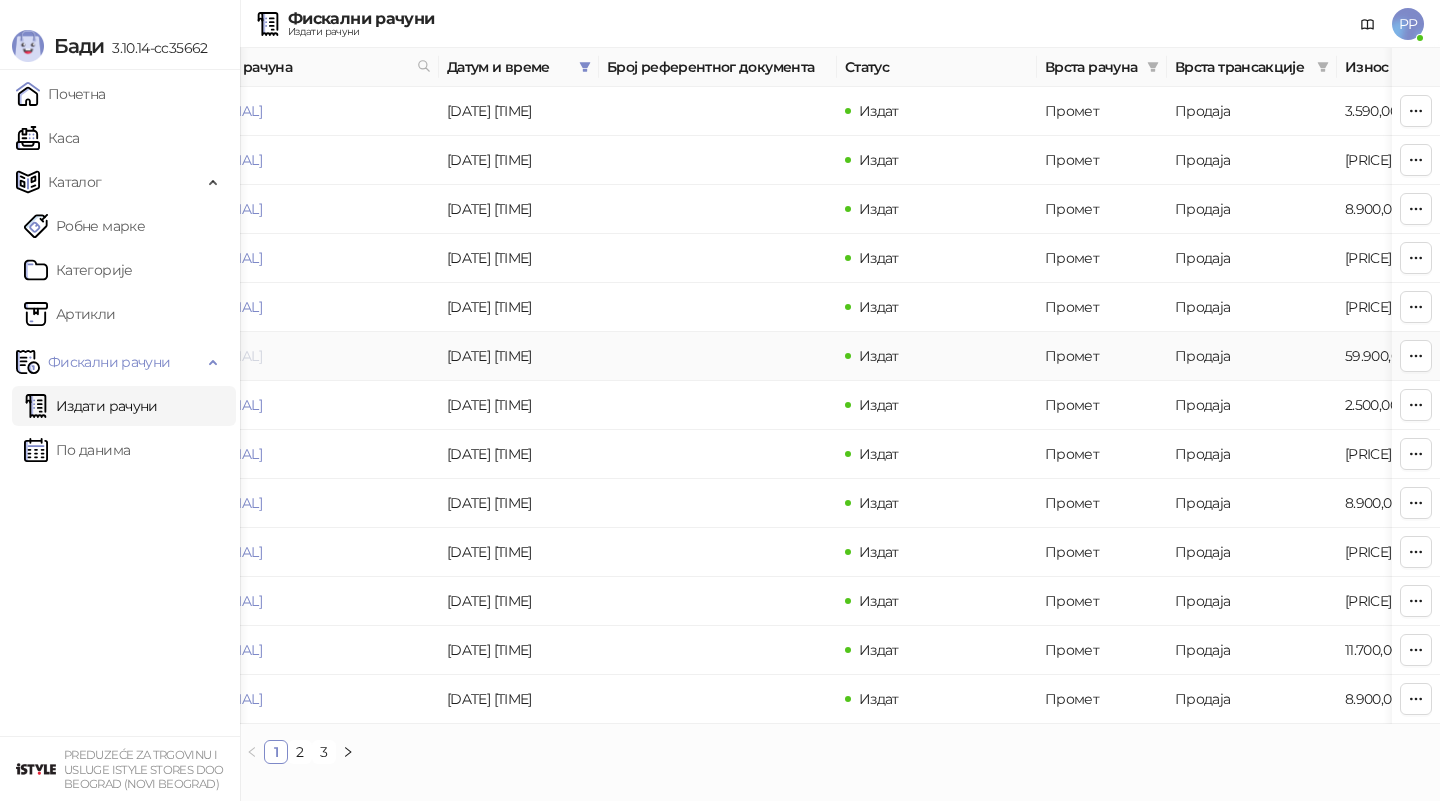 scroll, scrollTop: 0, scrollLeft: 42, axis: horizontal 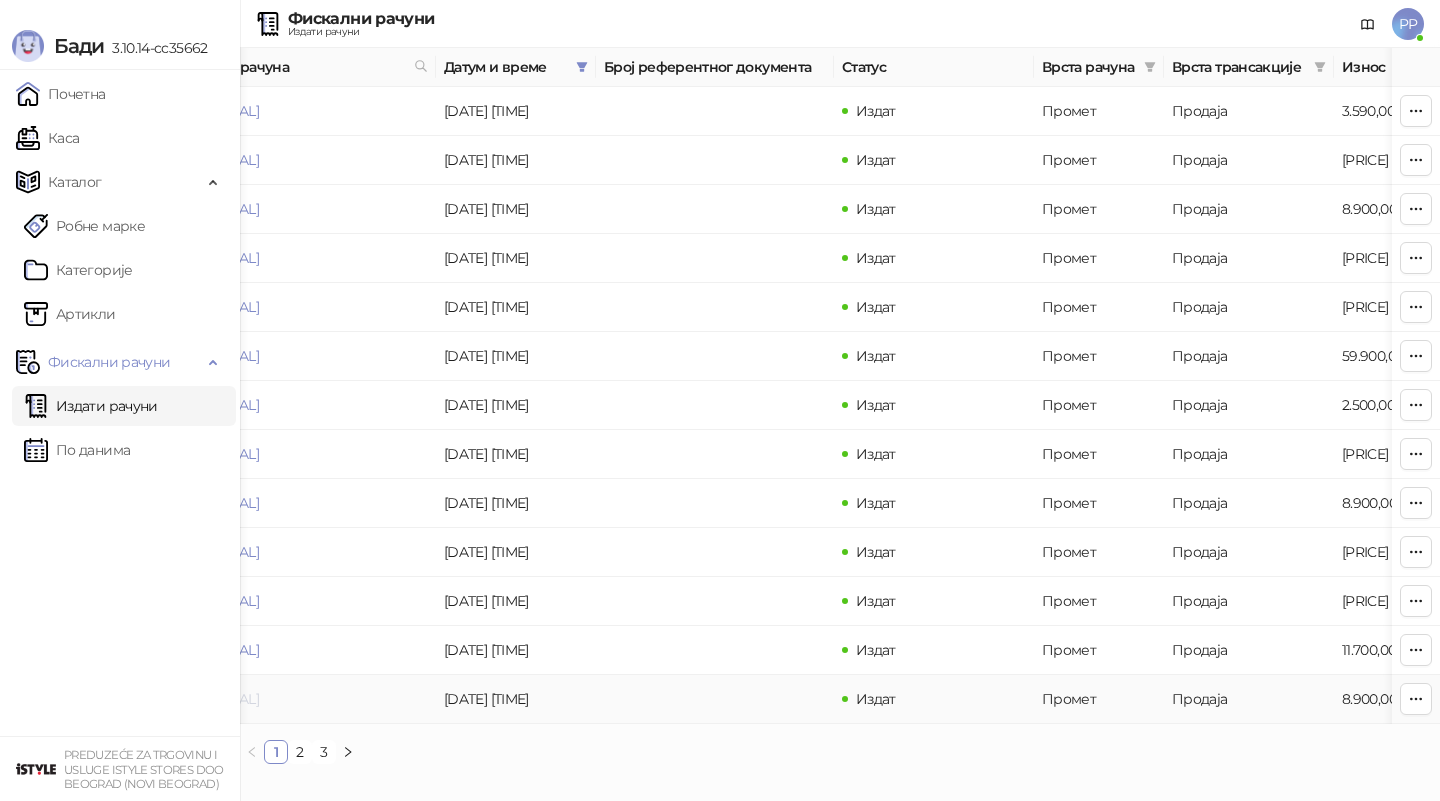 click on "[SERIAL]" at bounding box center [232, 699] 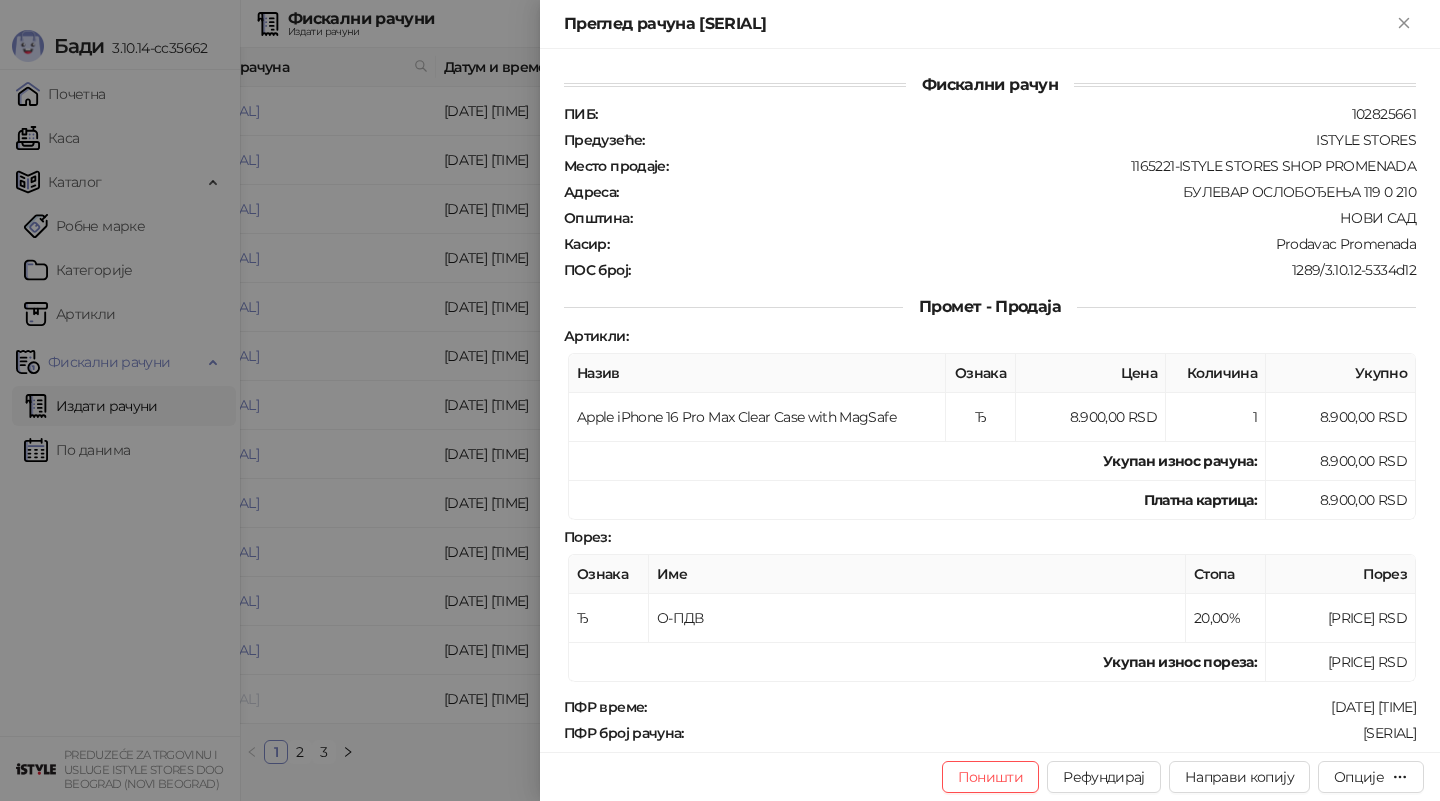 click at bounding box center (720, 400) 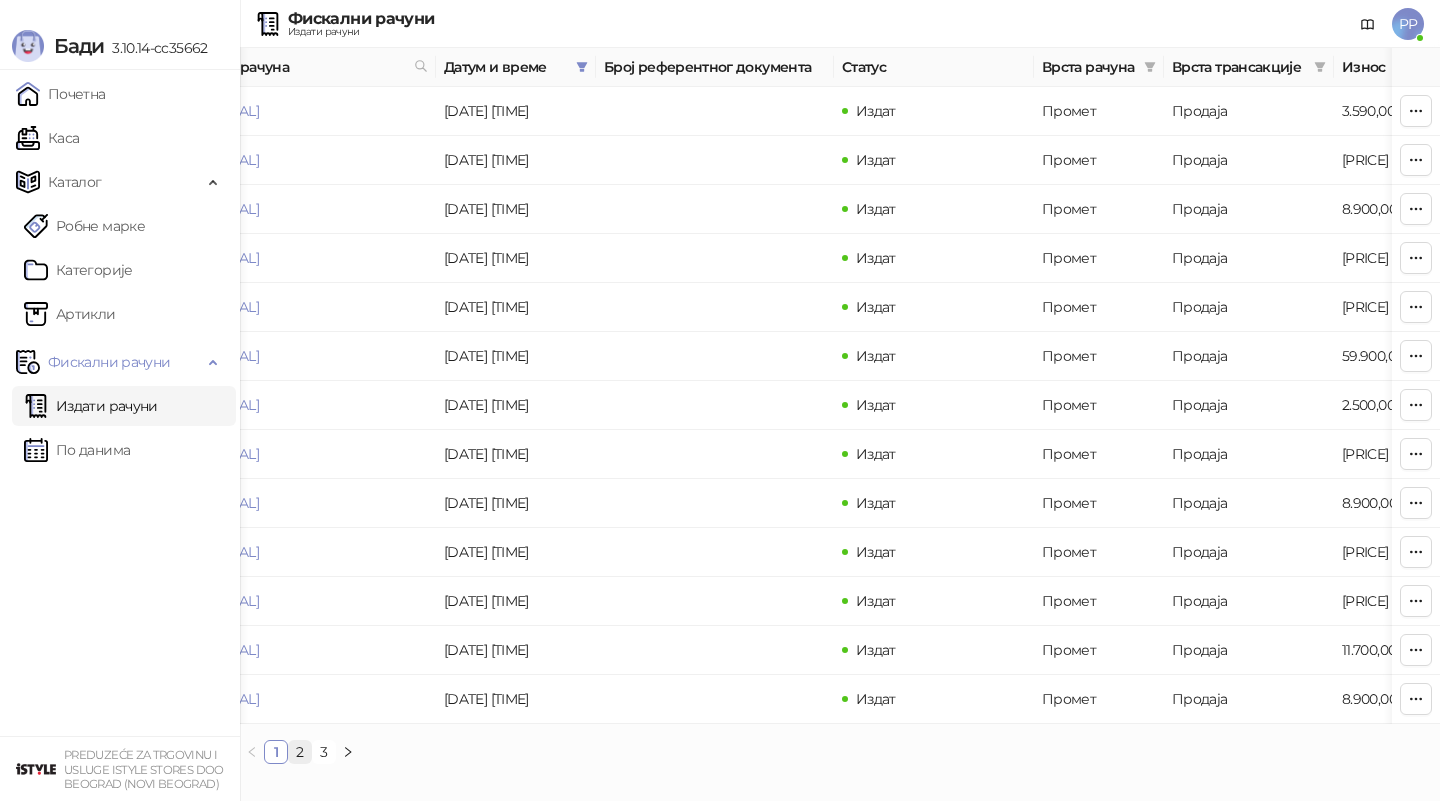 click on "2" at bounding box center [300, 752] 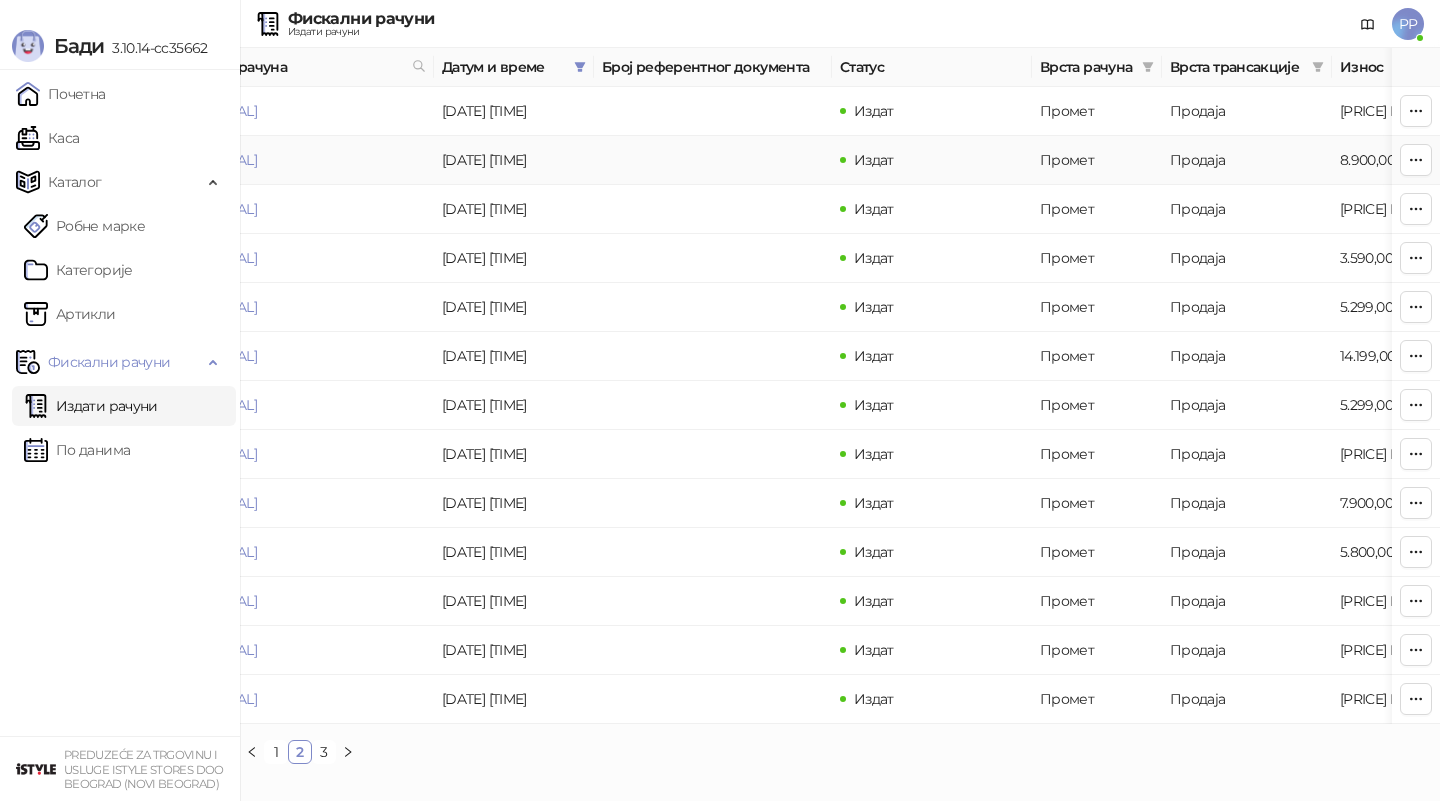 scroll, scrollTop: 0, scrollLeft: 0, axis: both 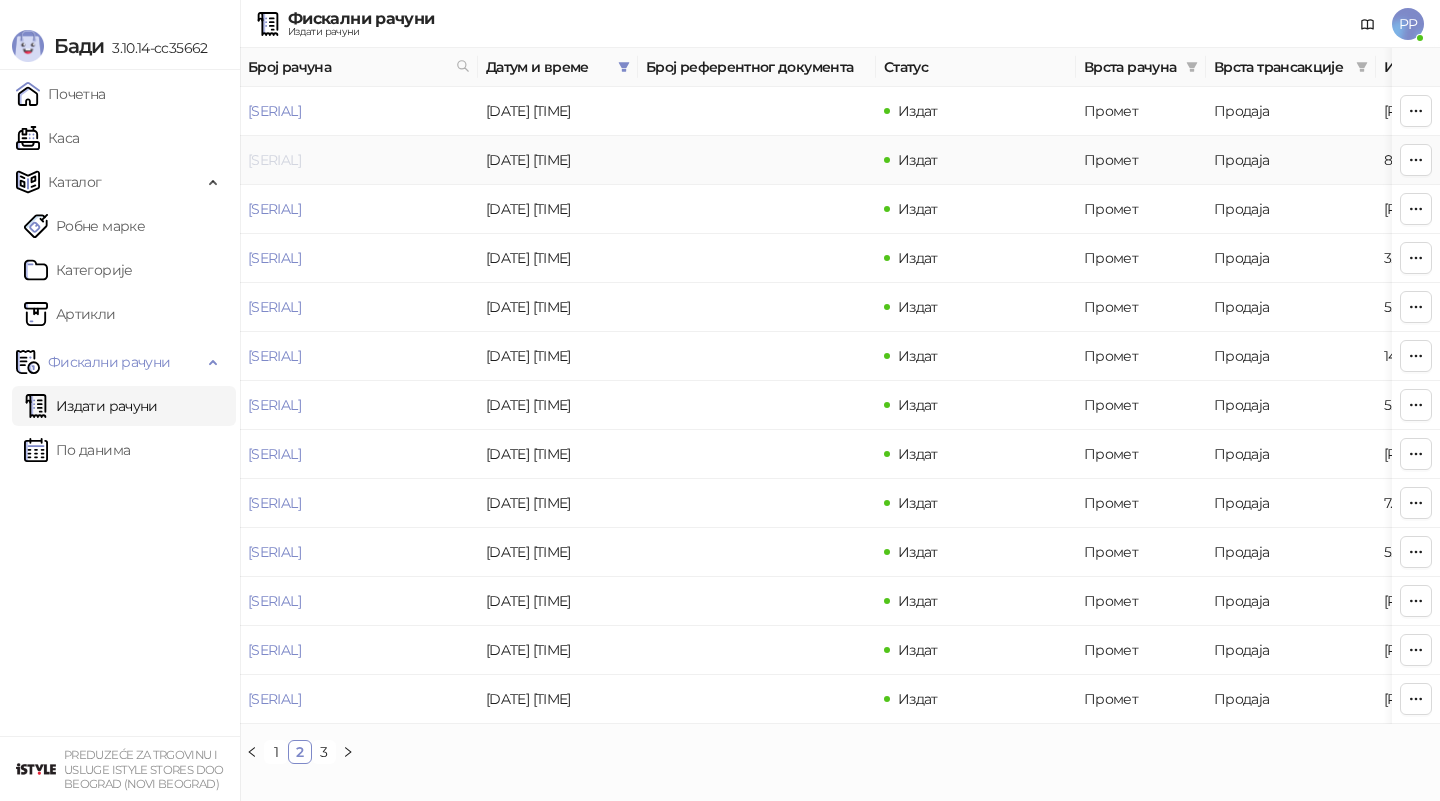 click on "[SERIAL]" at bounding box center [274, 160] 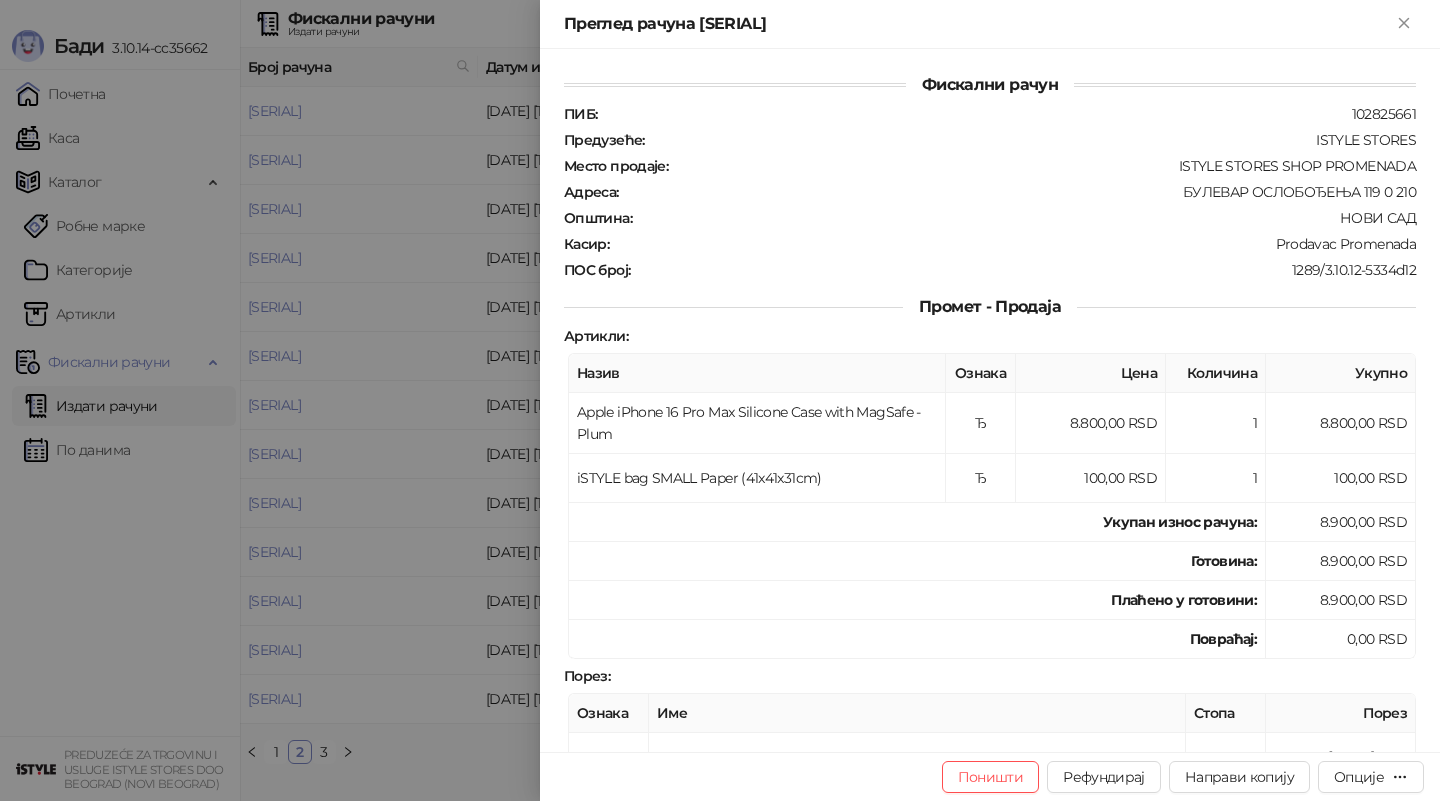 click at bounding box center [720, 400] 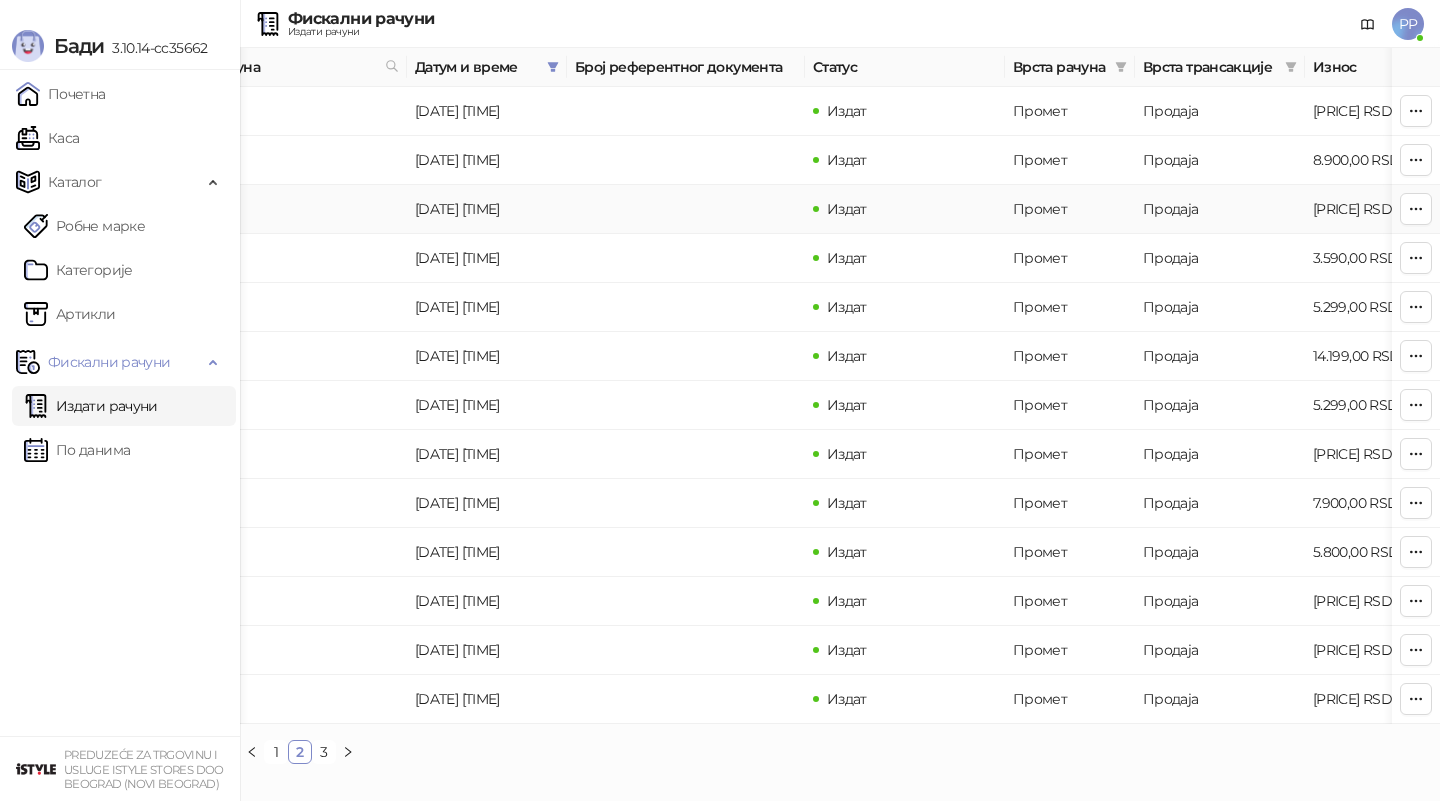 scroll, scrollTop: 0, scrollLeft: 69, axis: horizontal 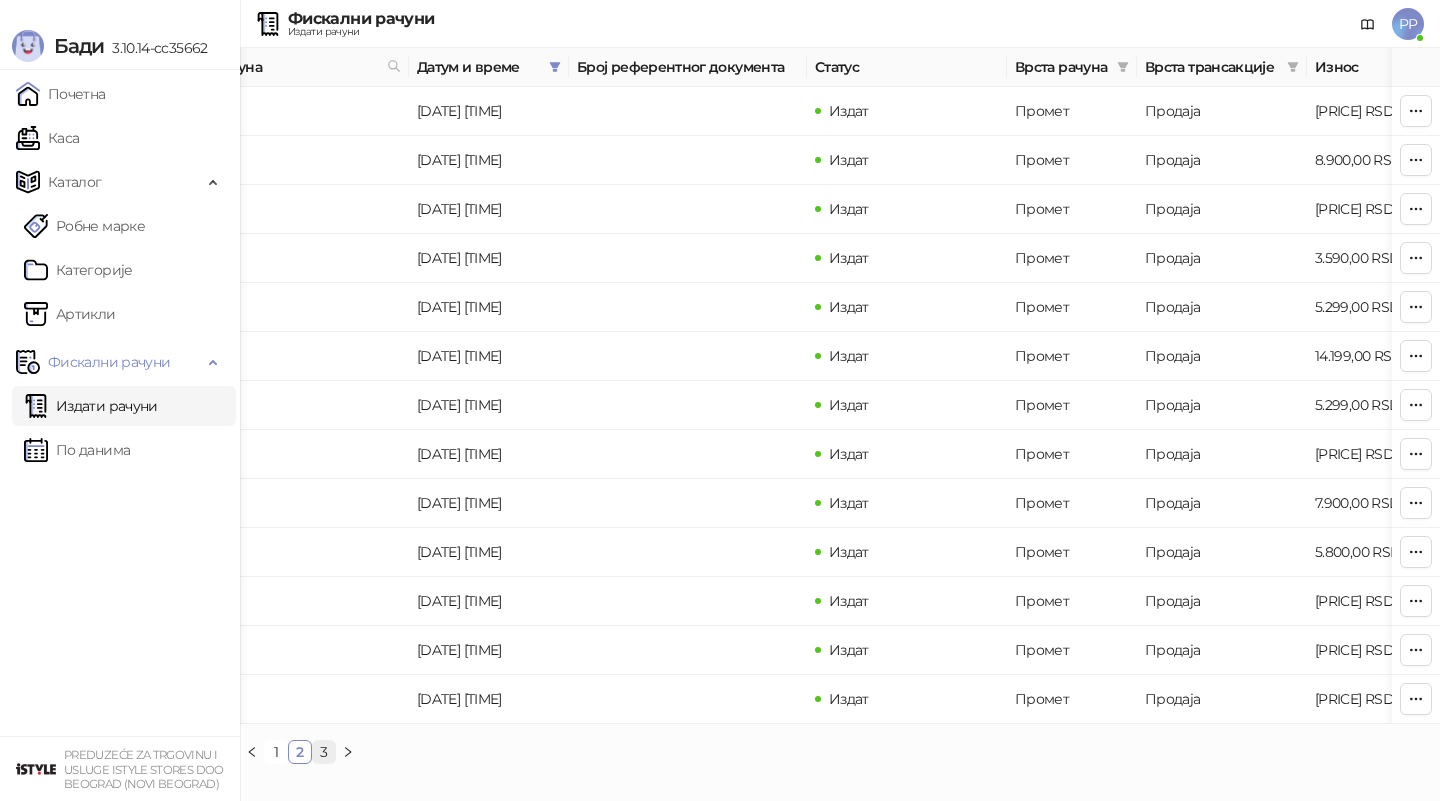 click on "3" at bounding box center (324, 752) 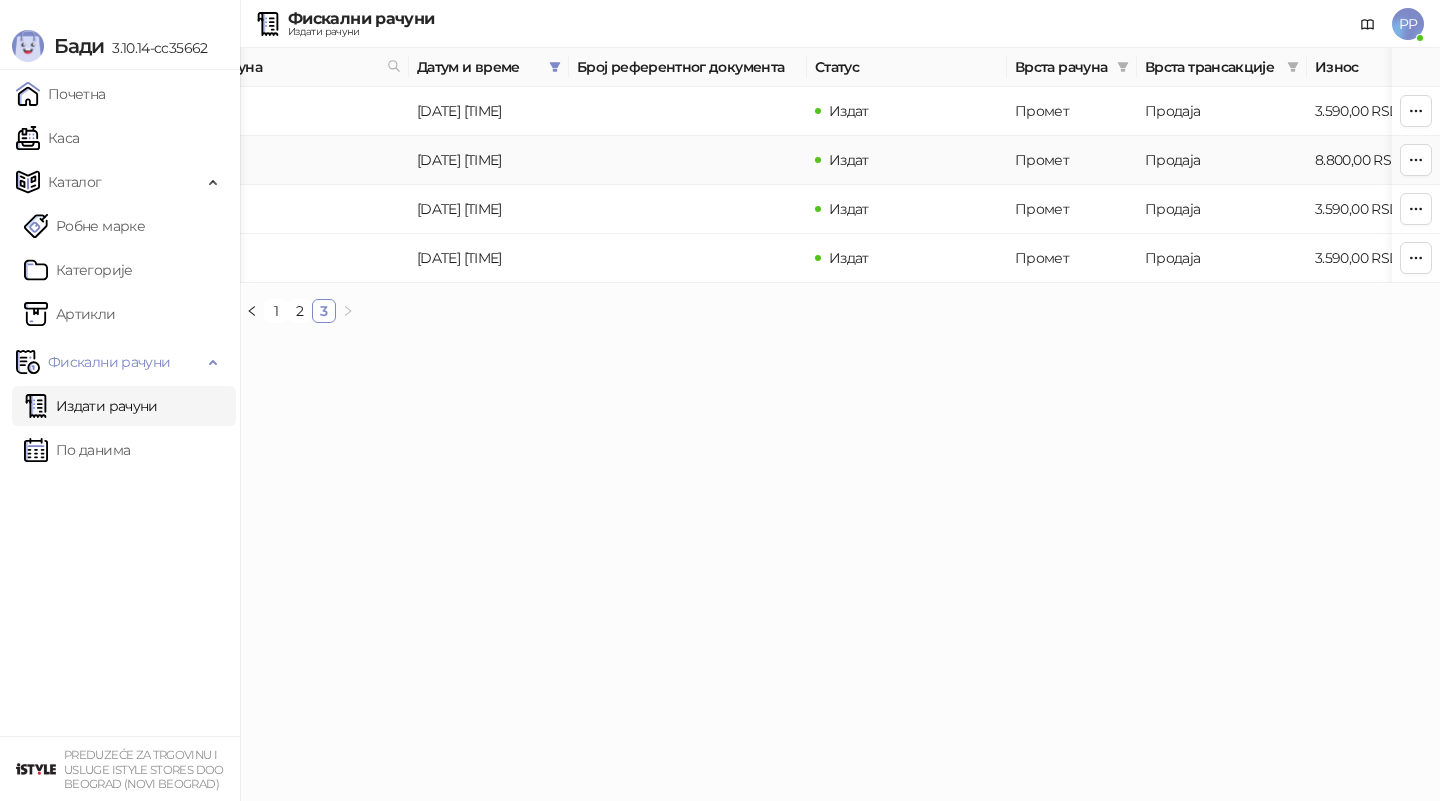 scroll, scrollTop: 0, scrollLeft: 0, axis: both 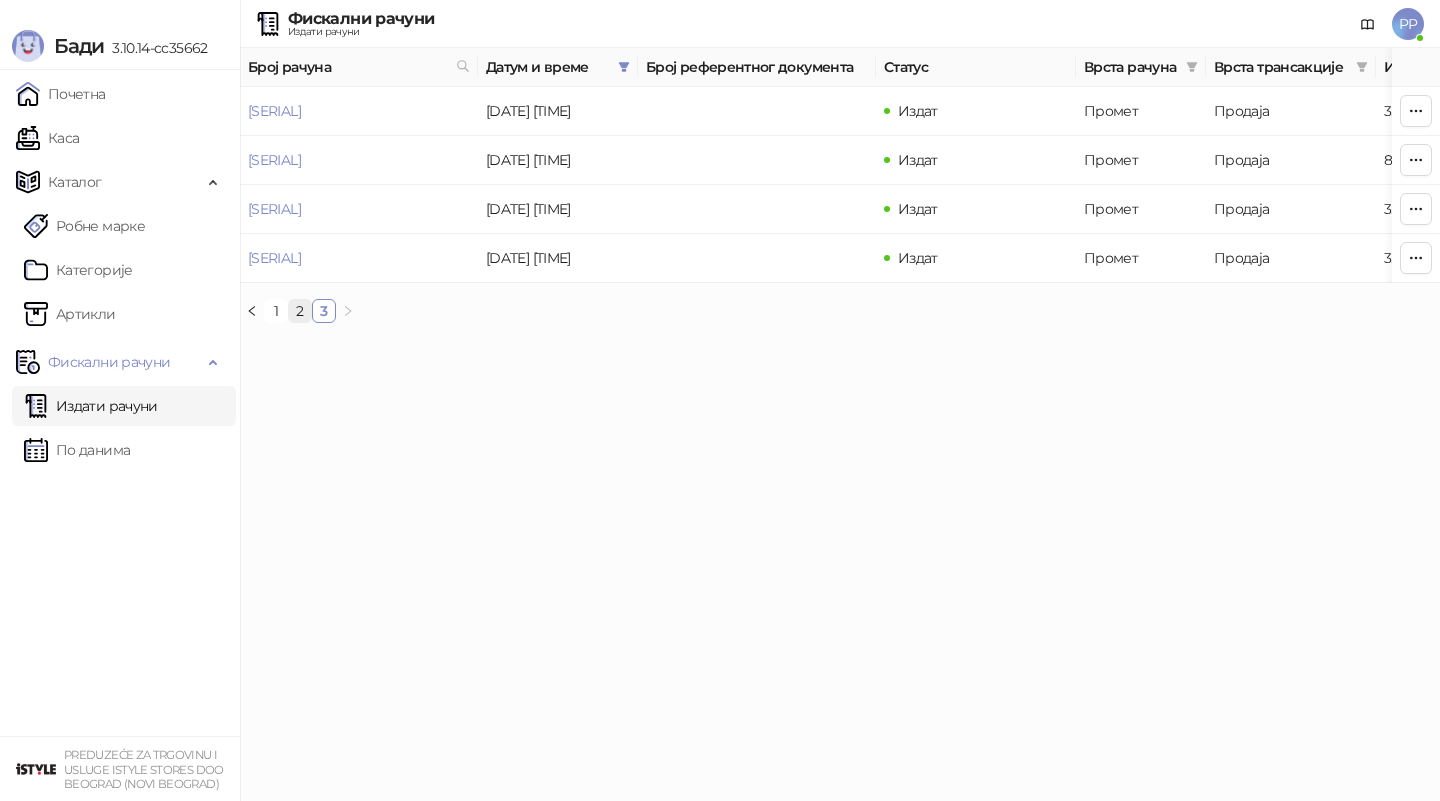 click on "2" at bounding box center (300, 311) 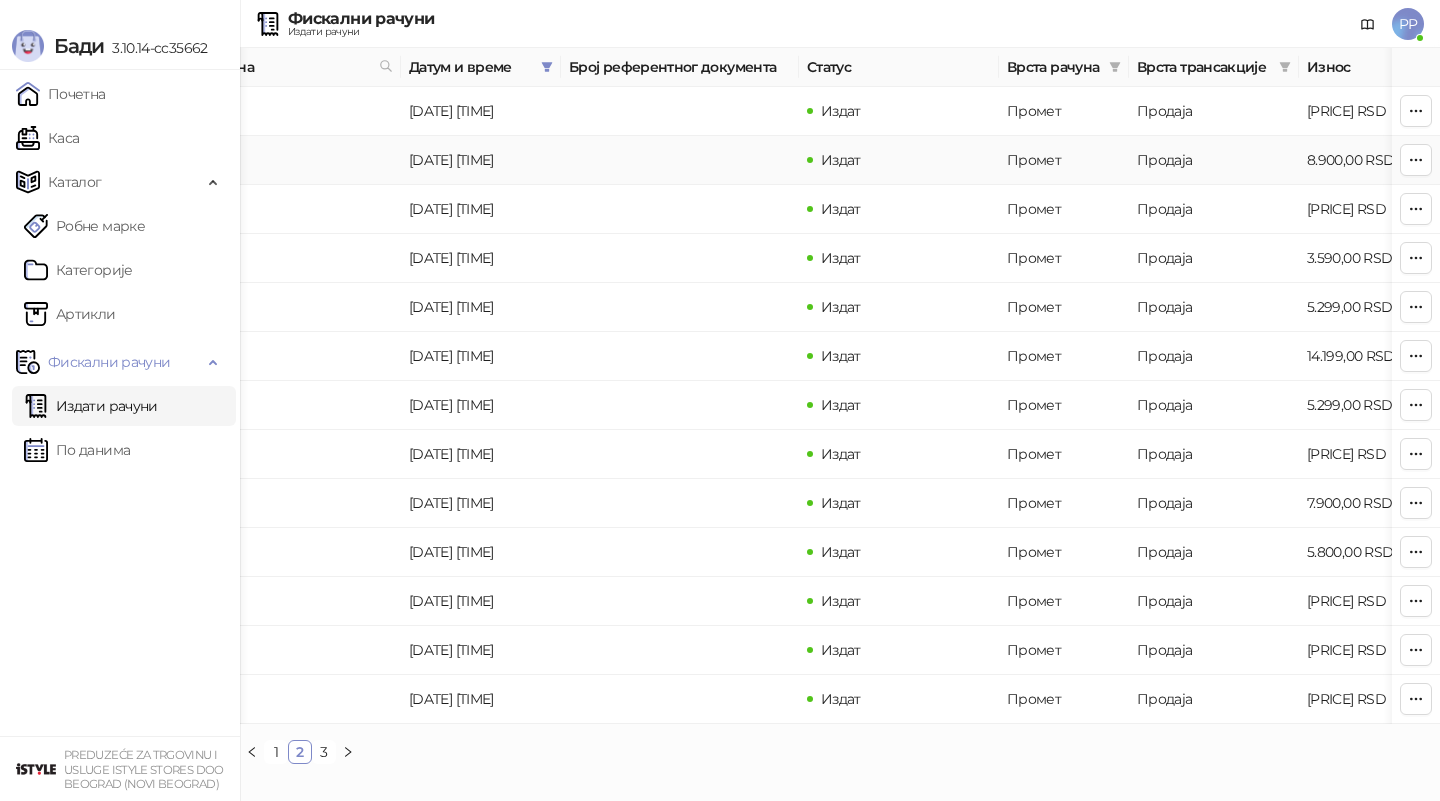 scroll, scrollTop: 0, scrollLeft: 70, axis: horizontal 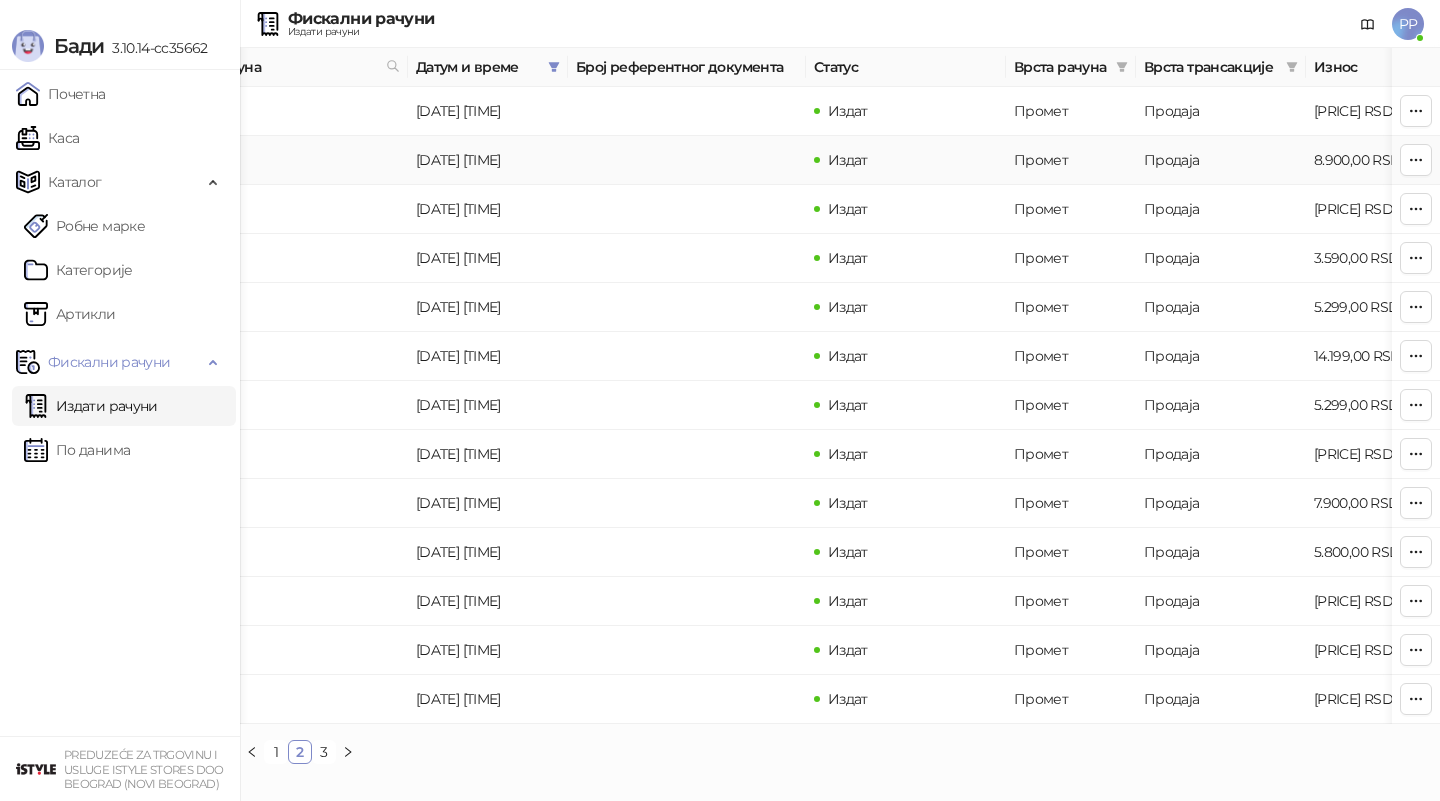 click on "[SERIAL]" at bounding box center (289, 160) 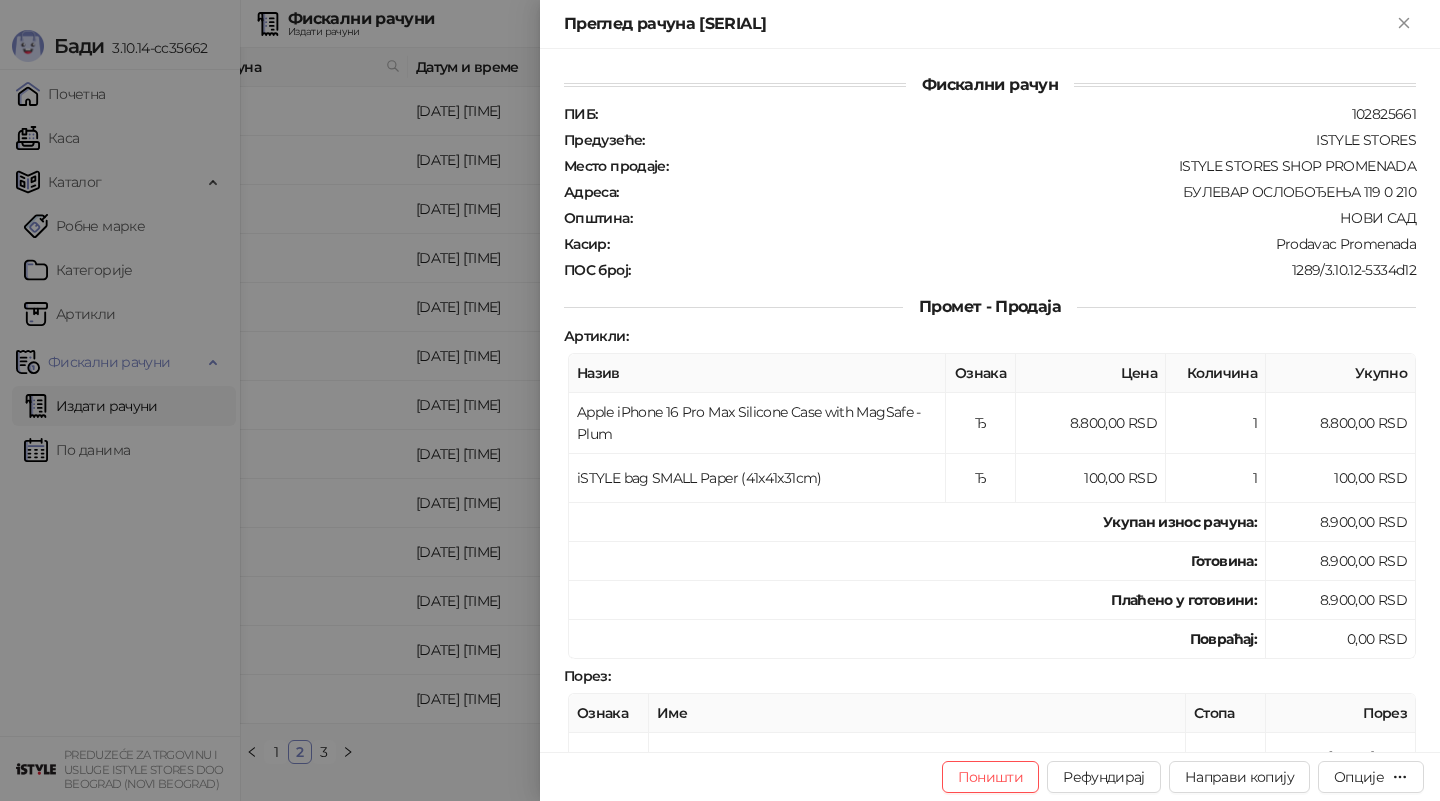 click at bounding box center [720, 400] 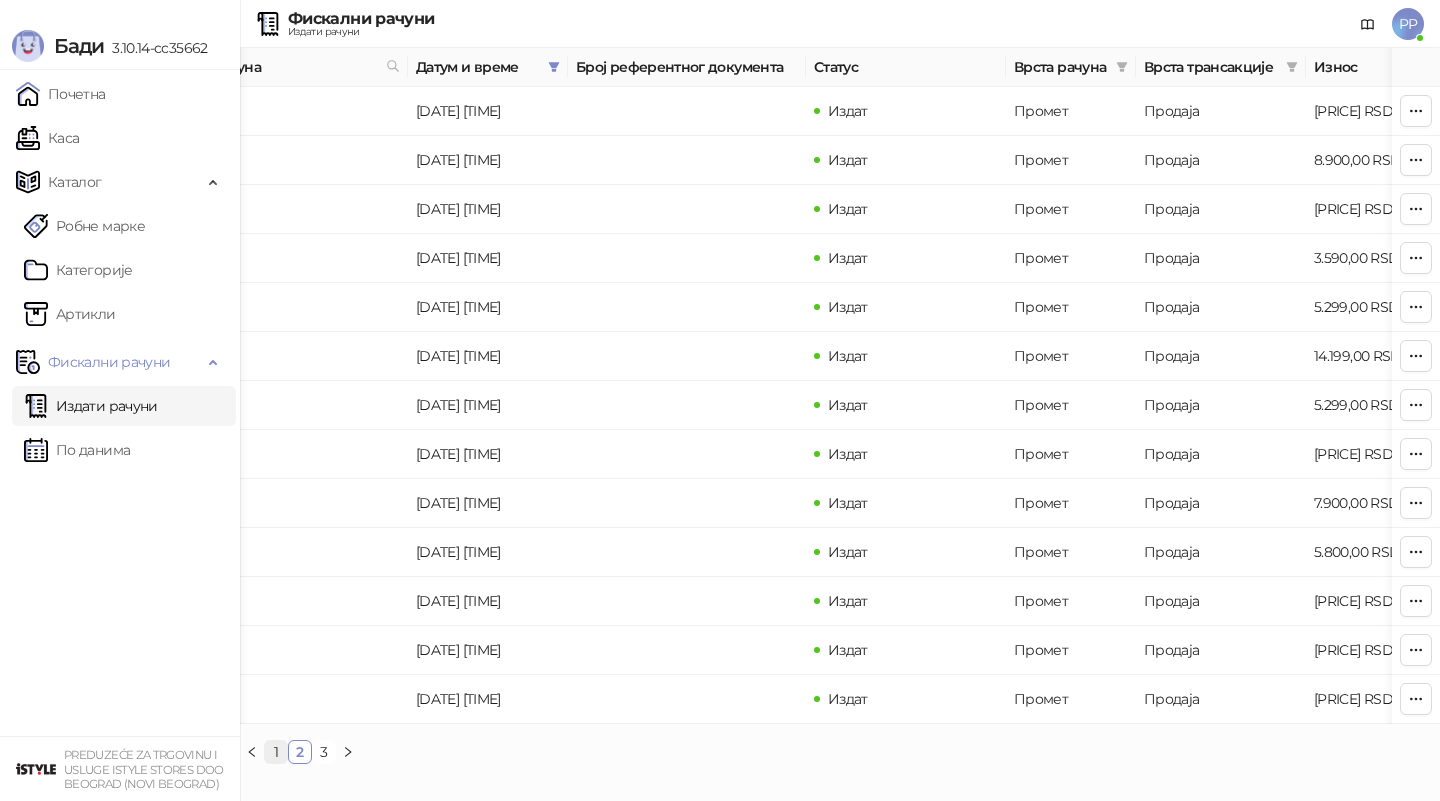 click on "1" at bounding box center (276, 752) 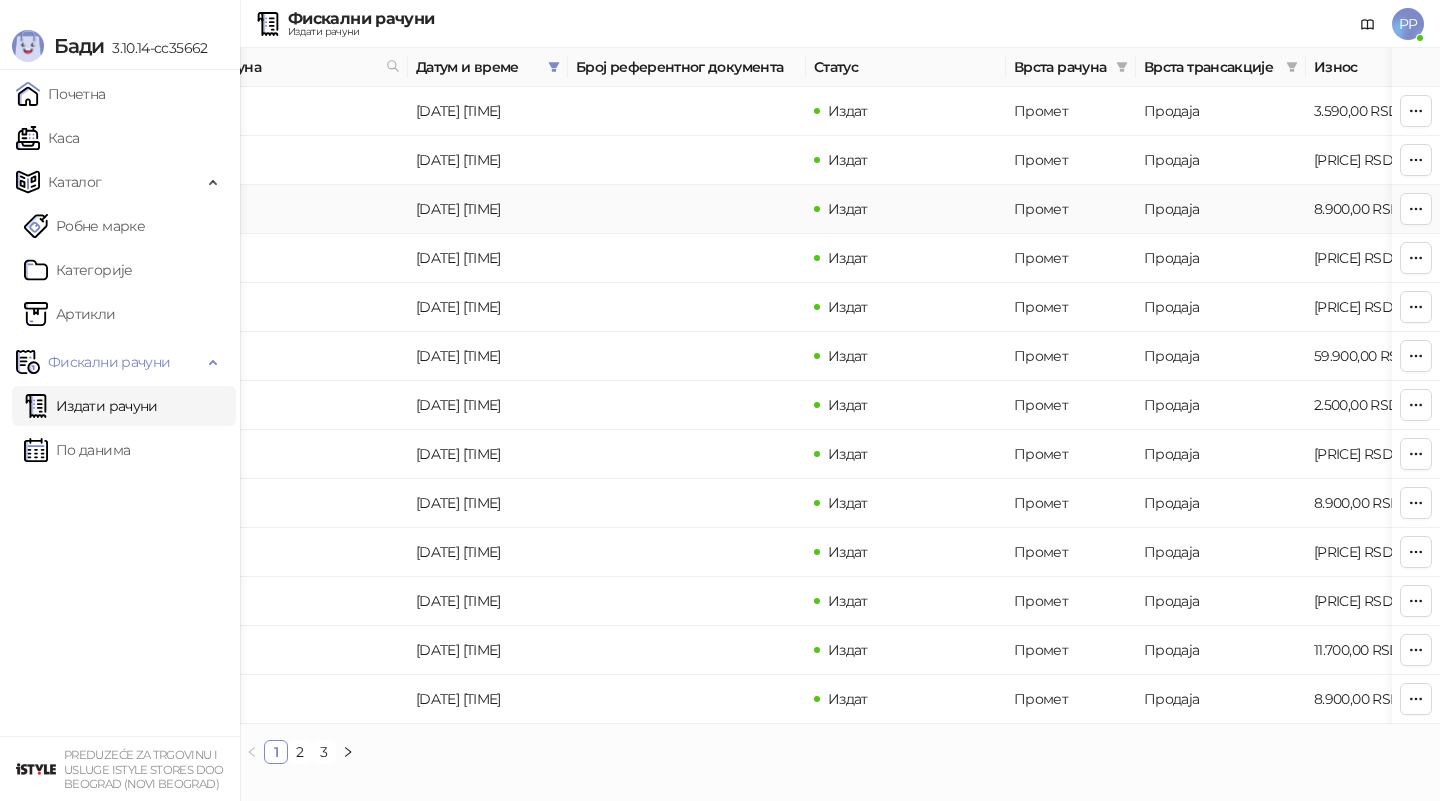 click on "[SERIAL]" at bounding box center [204, 209] 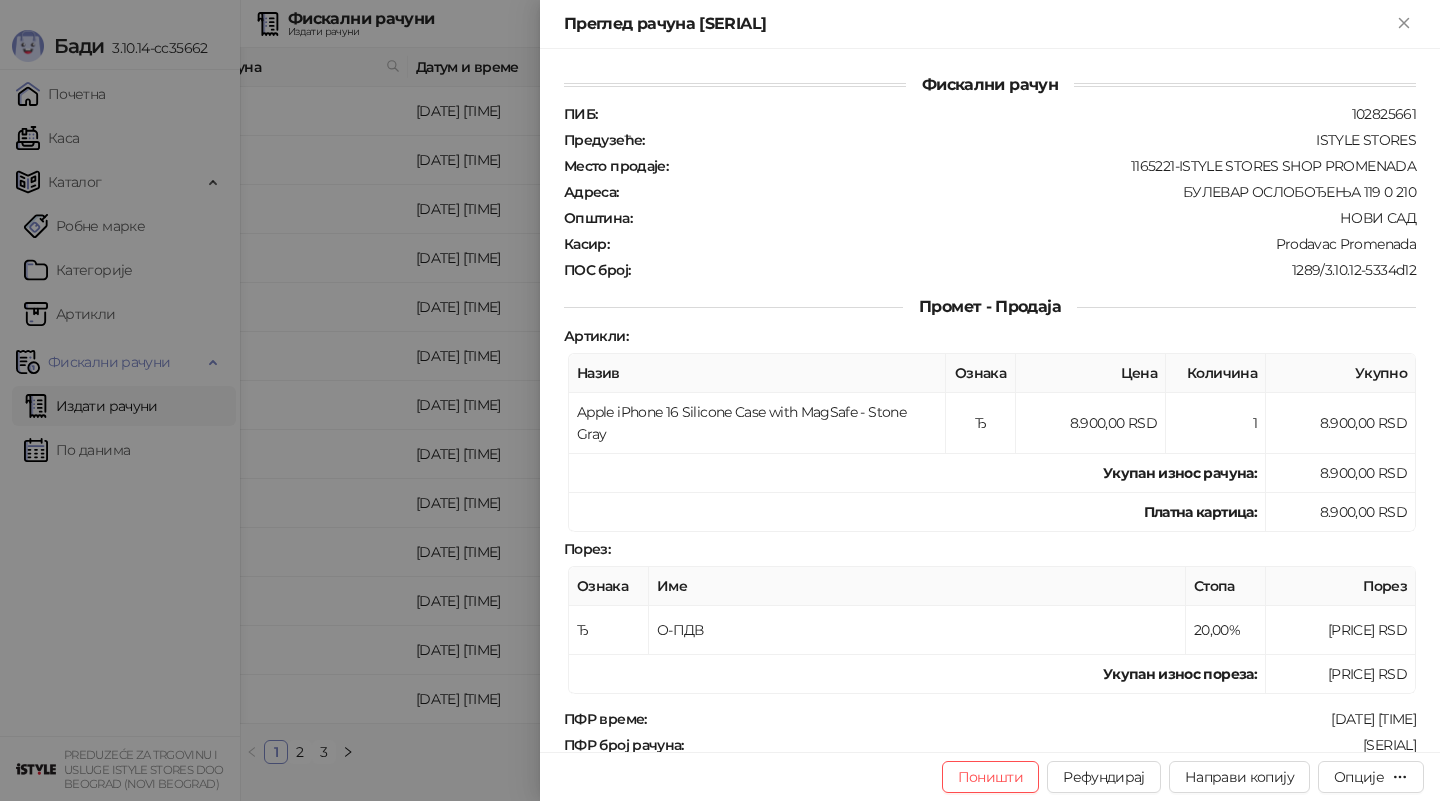 click at bounding box center [720, 400] 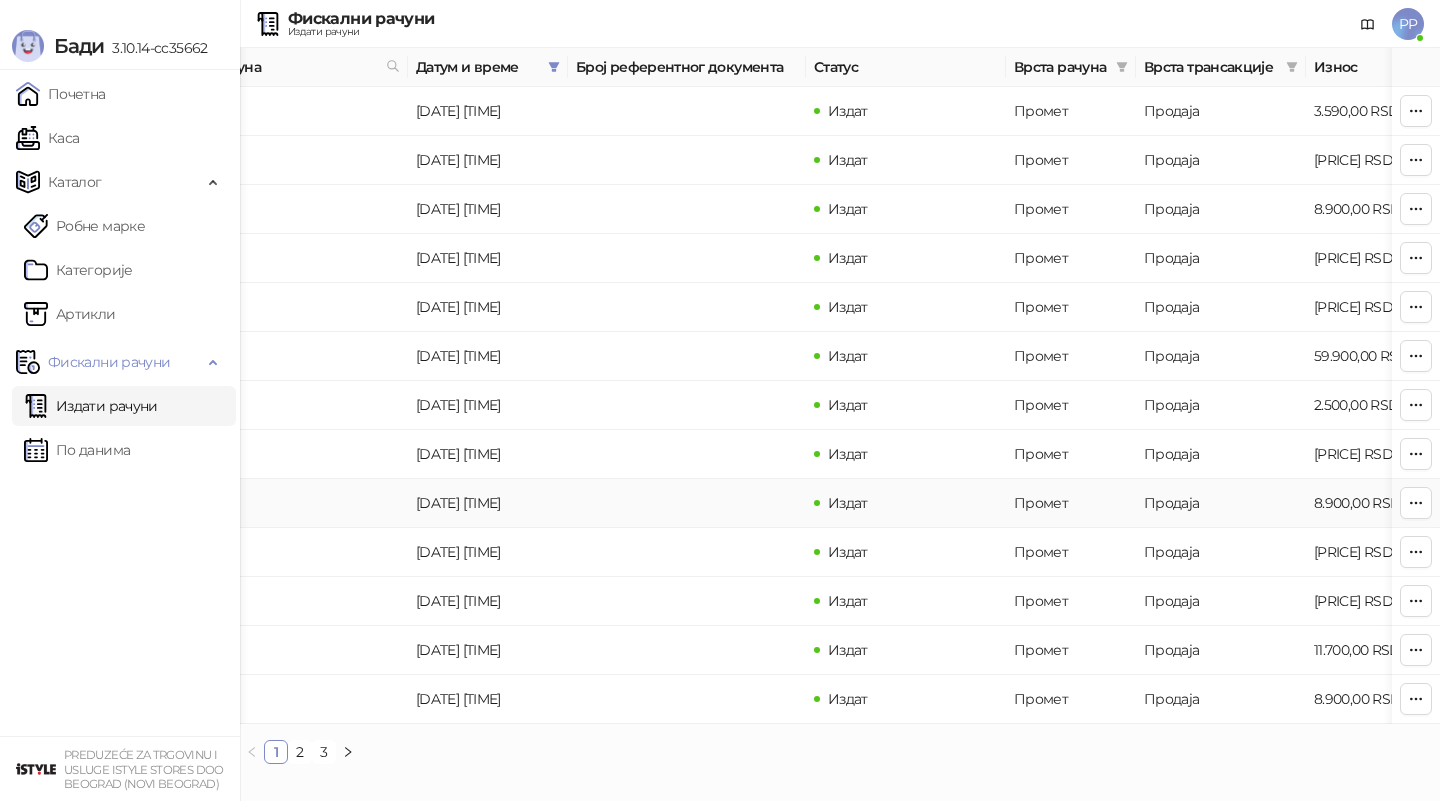 click on "[SERIAL]" at bounding box center (204, 503) 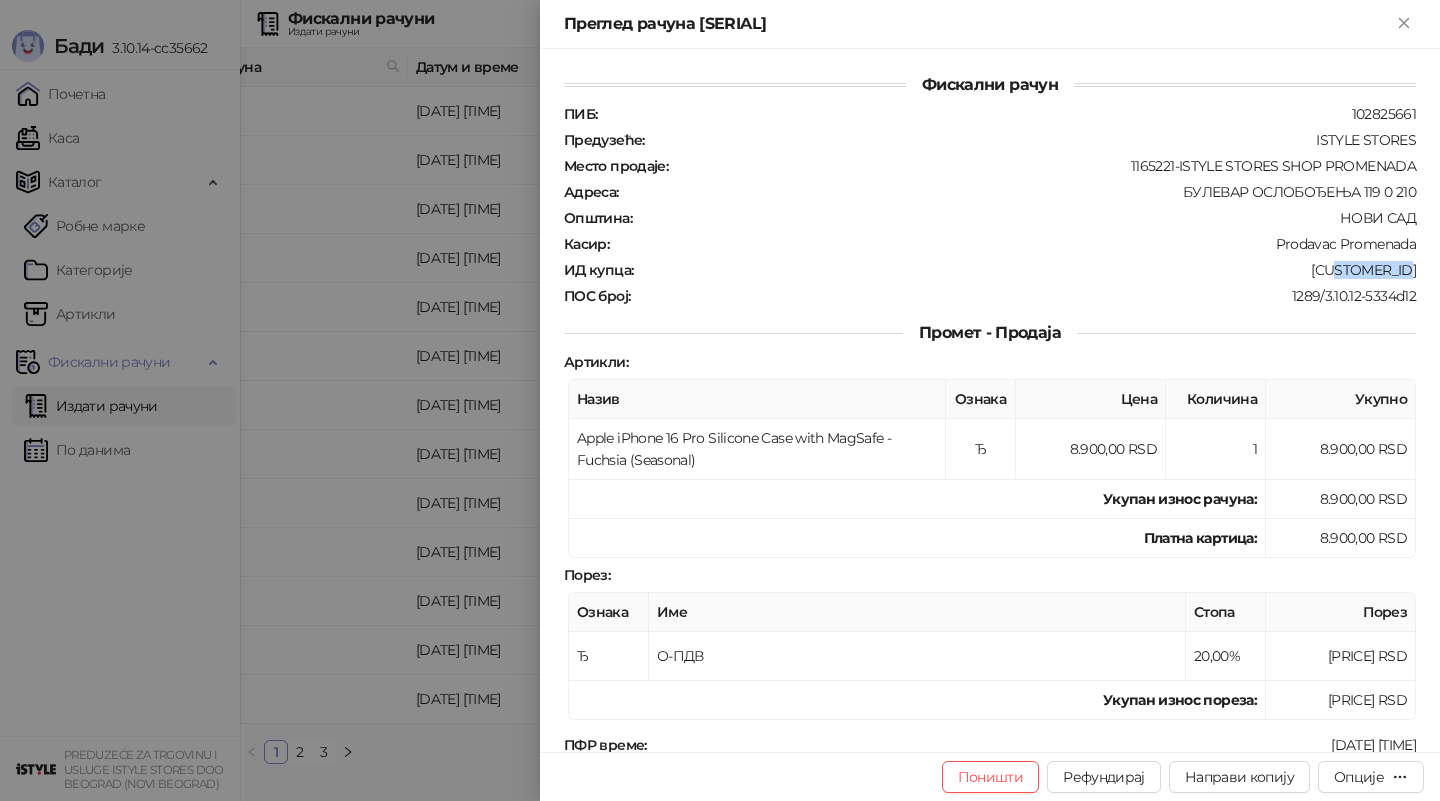 drag, startPoint x: 1352, startPoint y: 268, endPoint x: 1438, endPoint y: 268, distance: 86 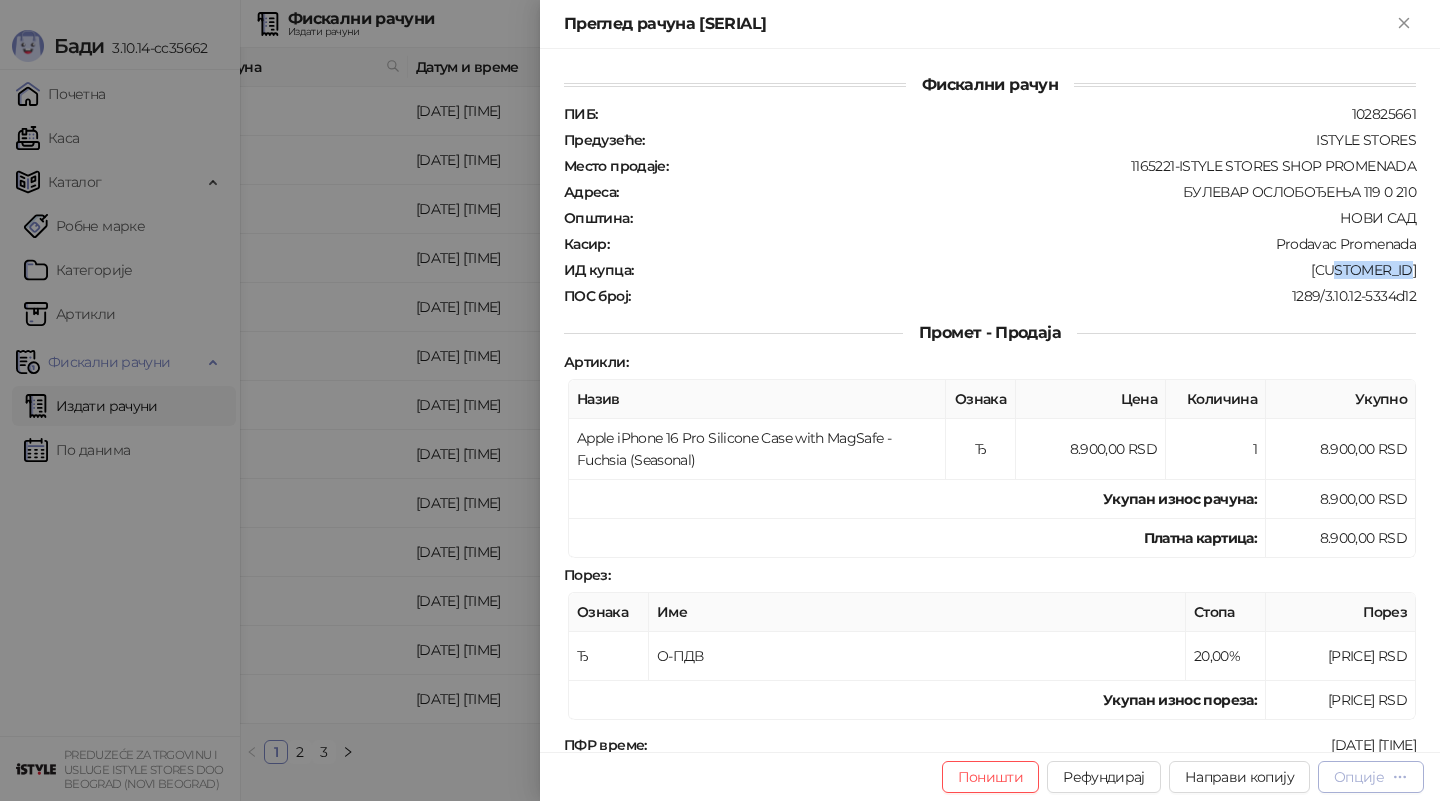 click 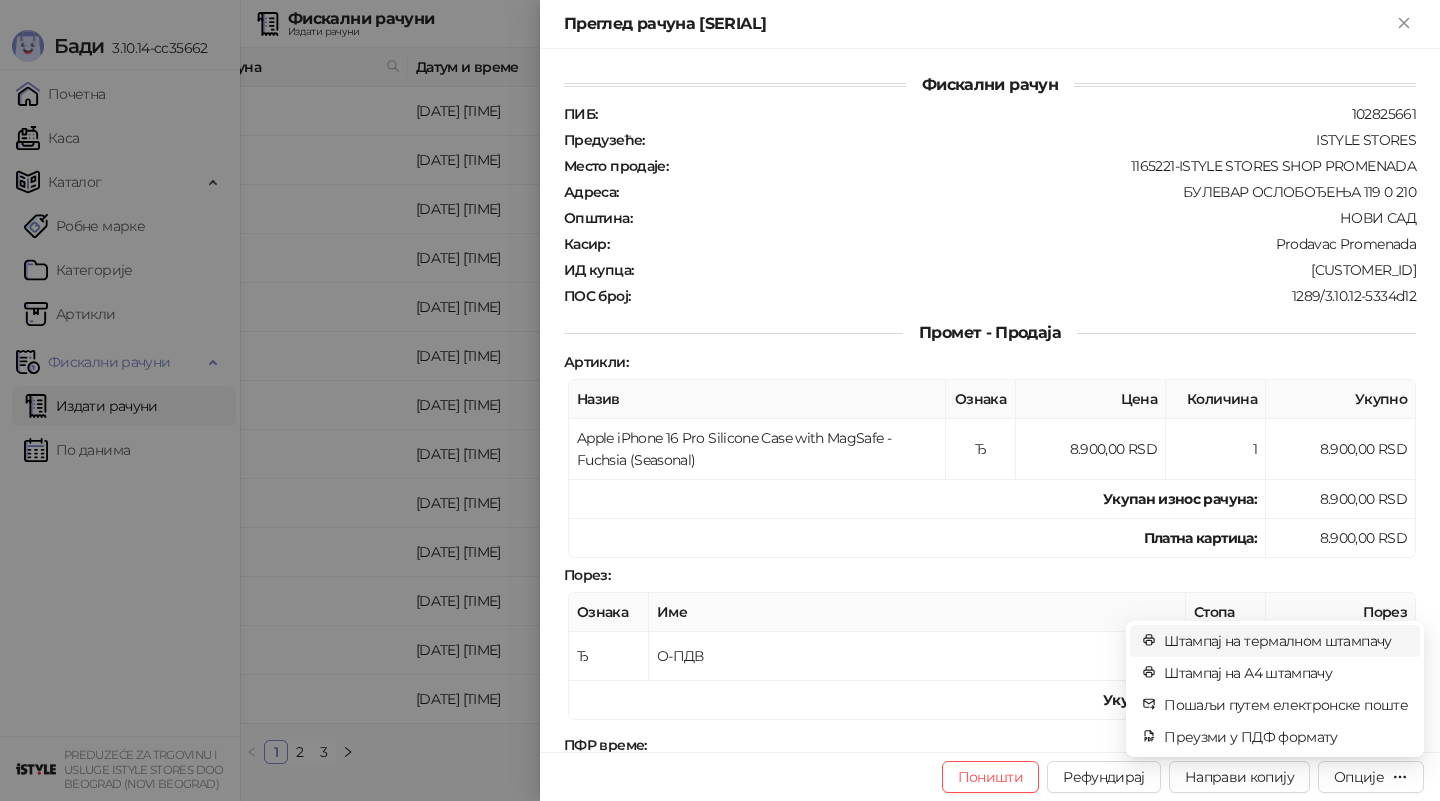 click on "Штампај на термалном штампачу" at bounding box center [1275, 641] 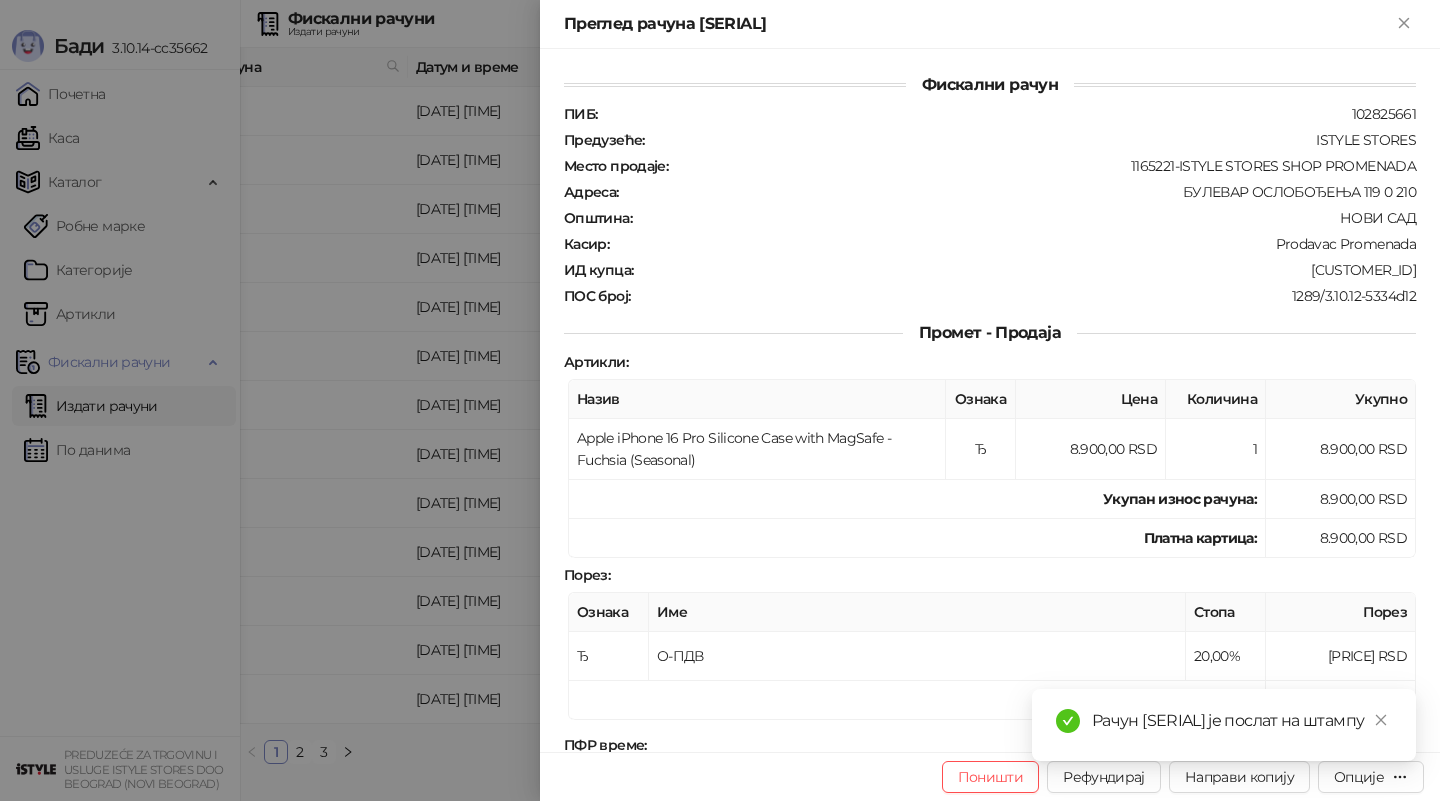 click at bounding box center [720, 400] 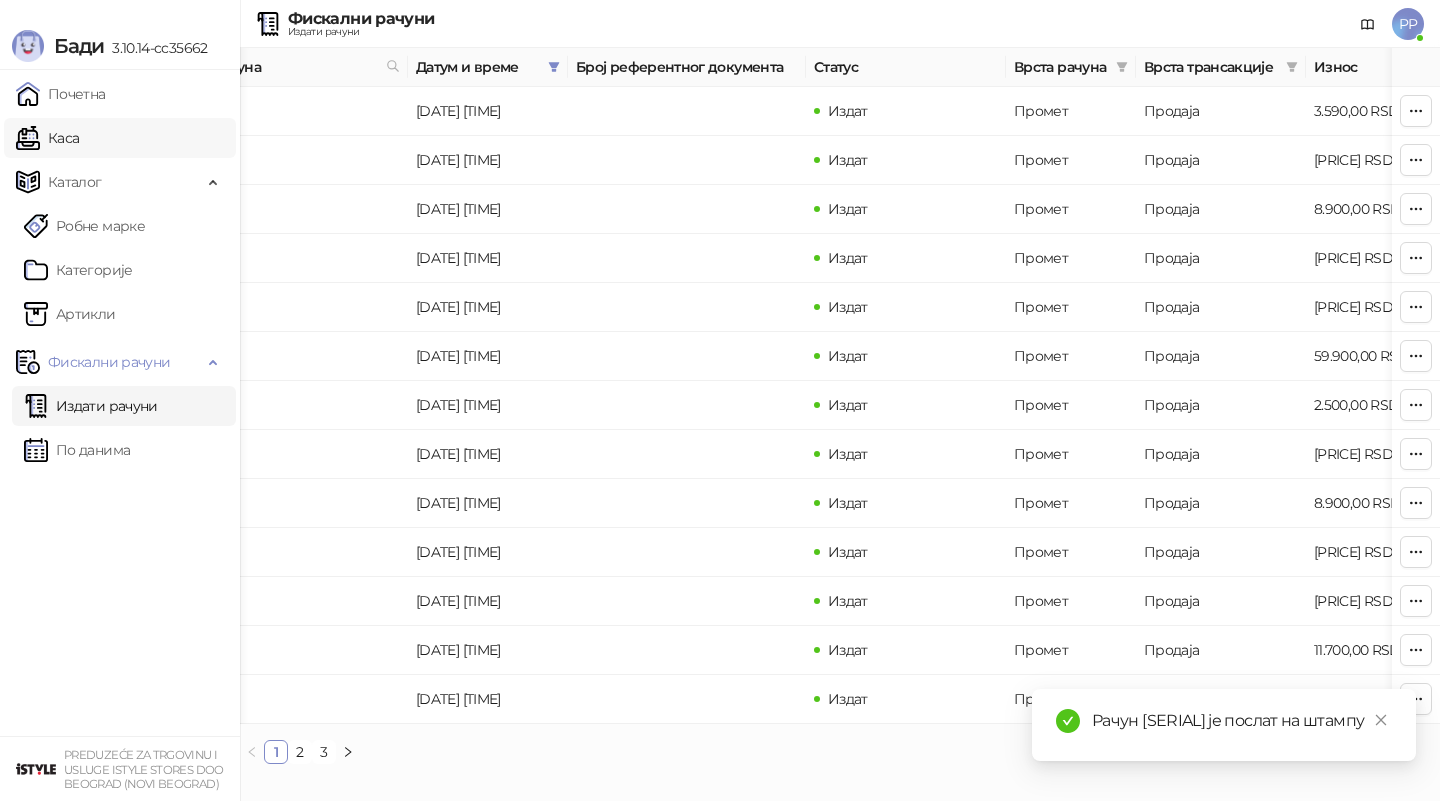 click on "Каса" at bounding box center [47, 138] 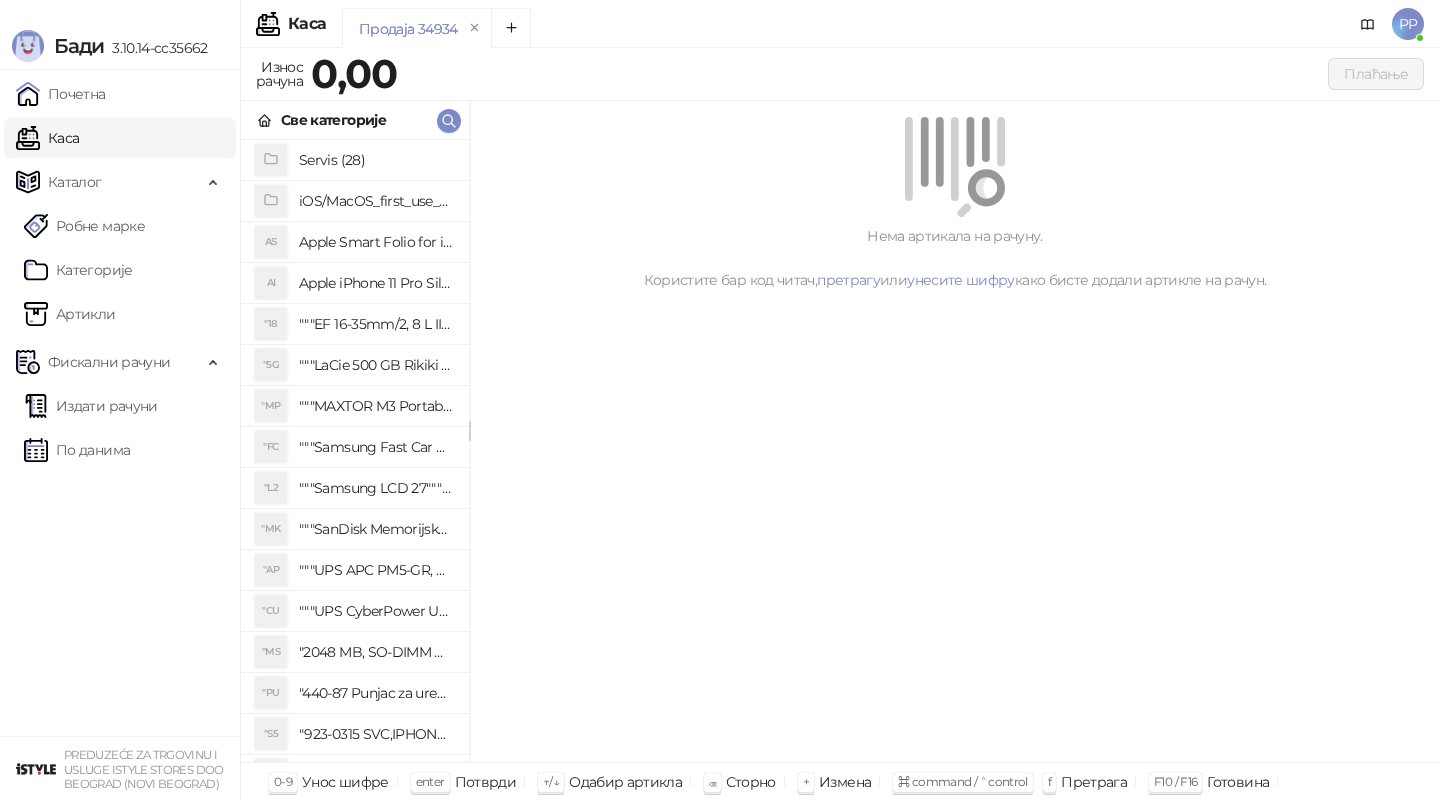 click on "Нема артикала на рачуну.  Користите бар код читач,  претрагу  или  унесите шифру  како бисте додали артикле на рачун." at bounding box center [955, 432] 